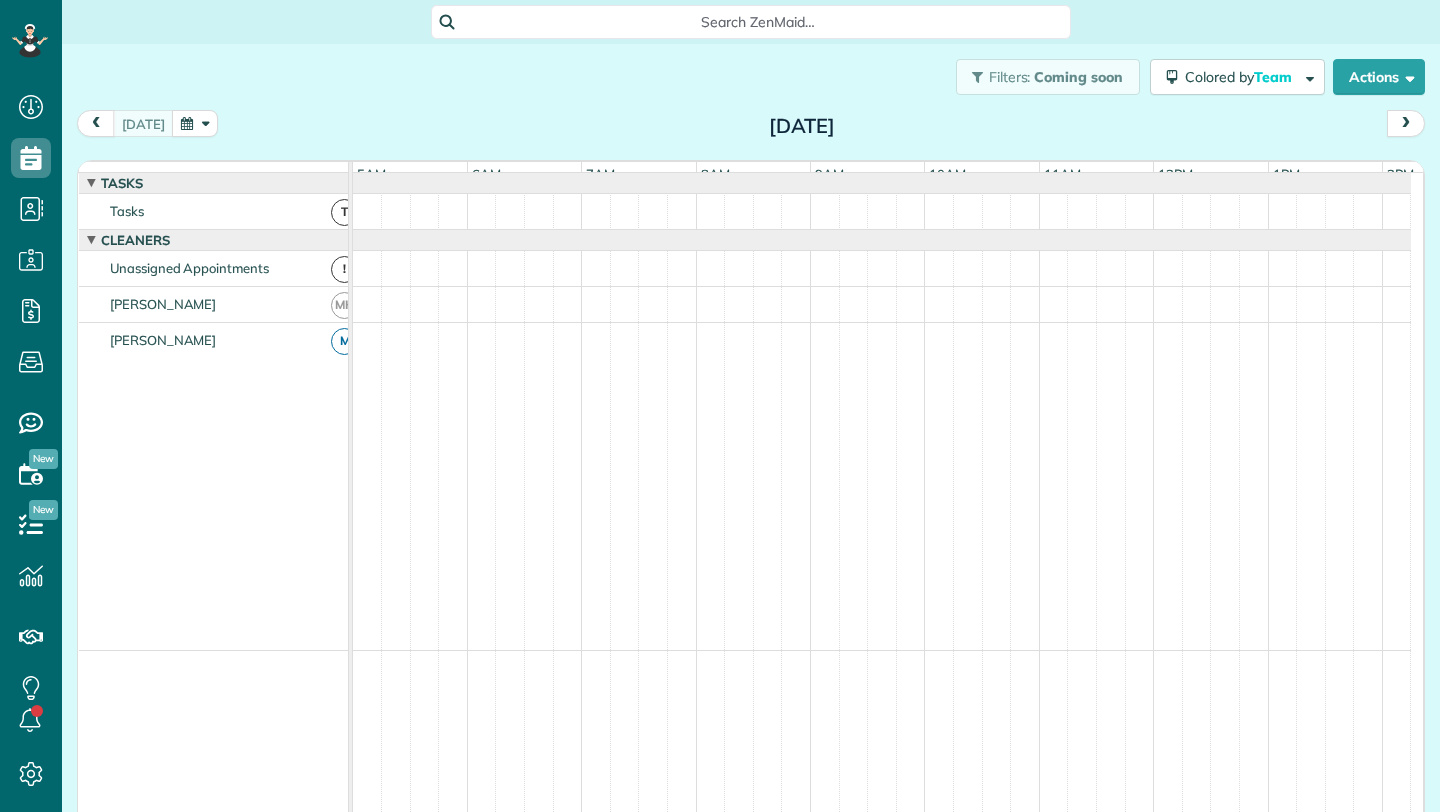 scroll, scrollTop: 0, scrollLeft: 0, axis: both 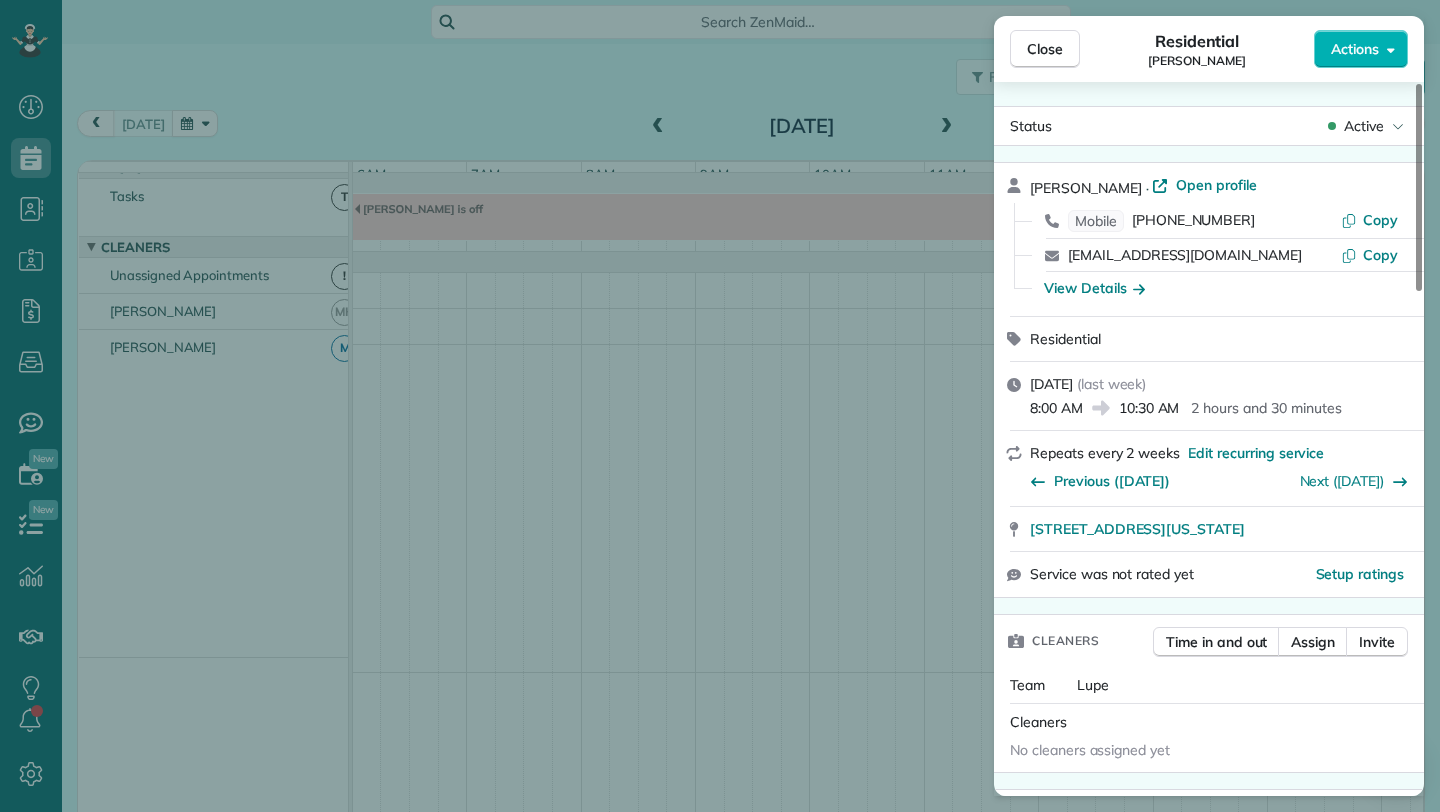 click on "Close" at bounding box center [1045, 49] 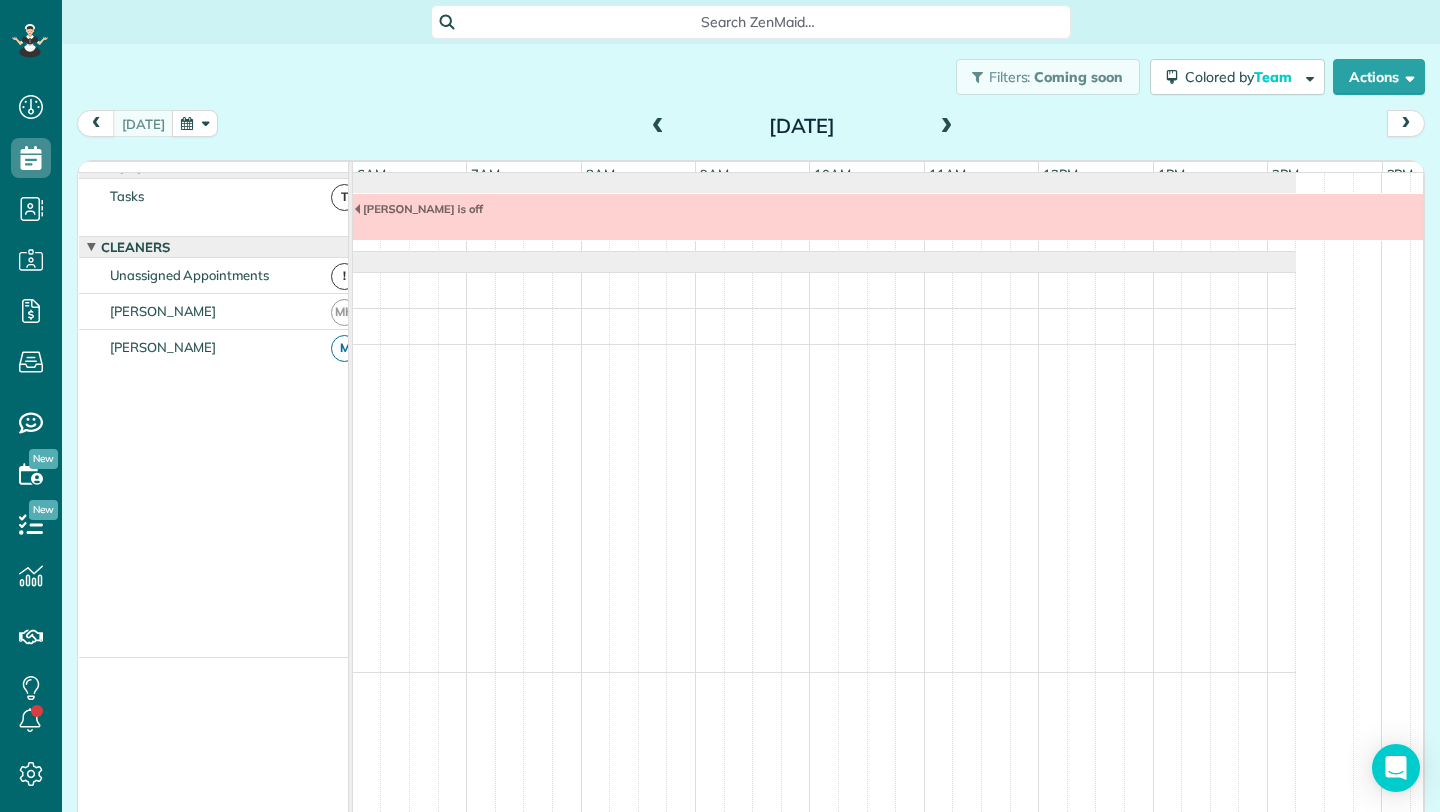click at bounding box center (195, 123) 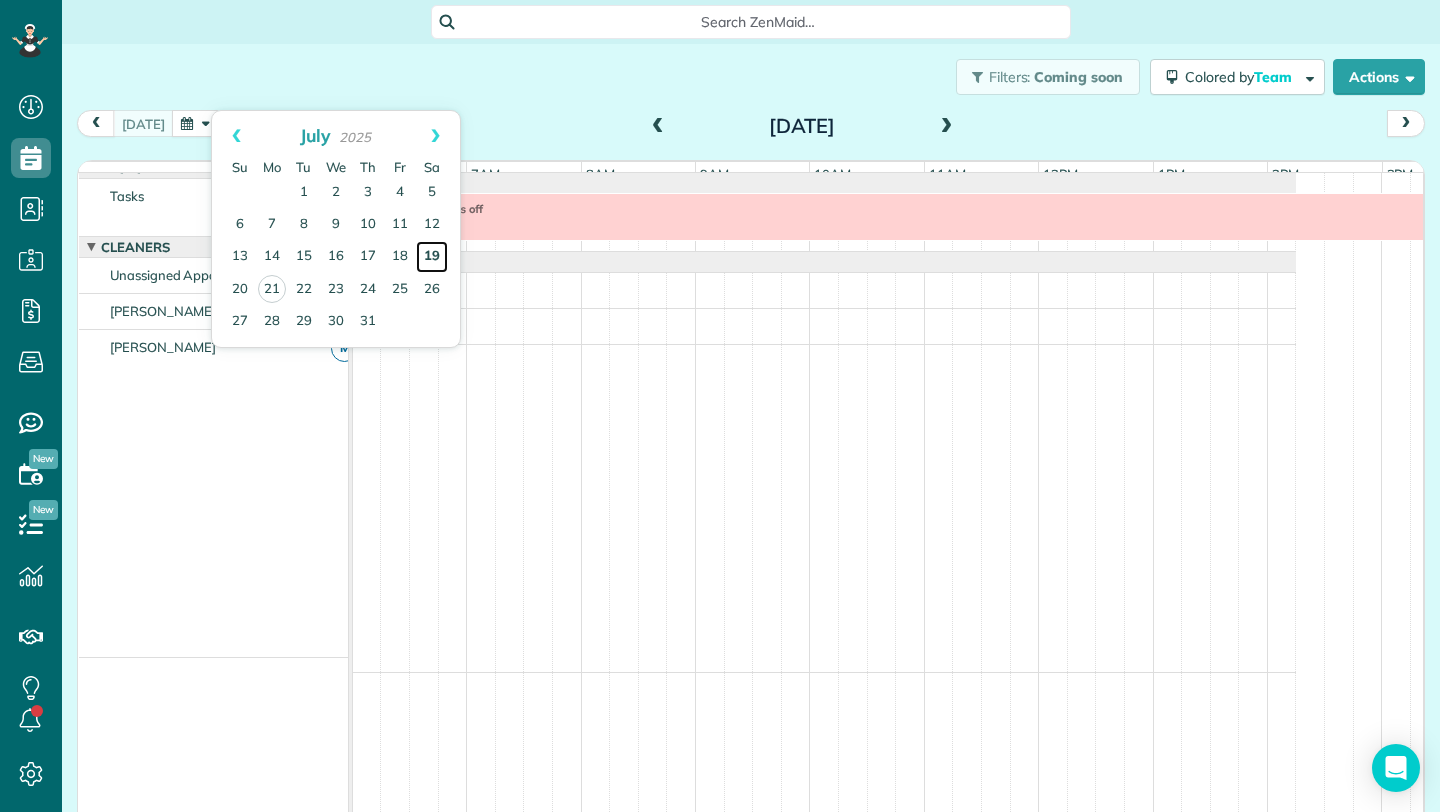 click on "19" at bounding box center (432, 257) 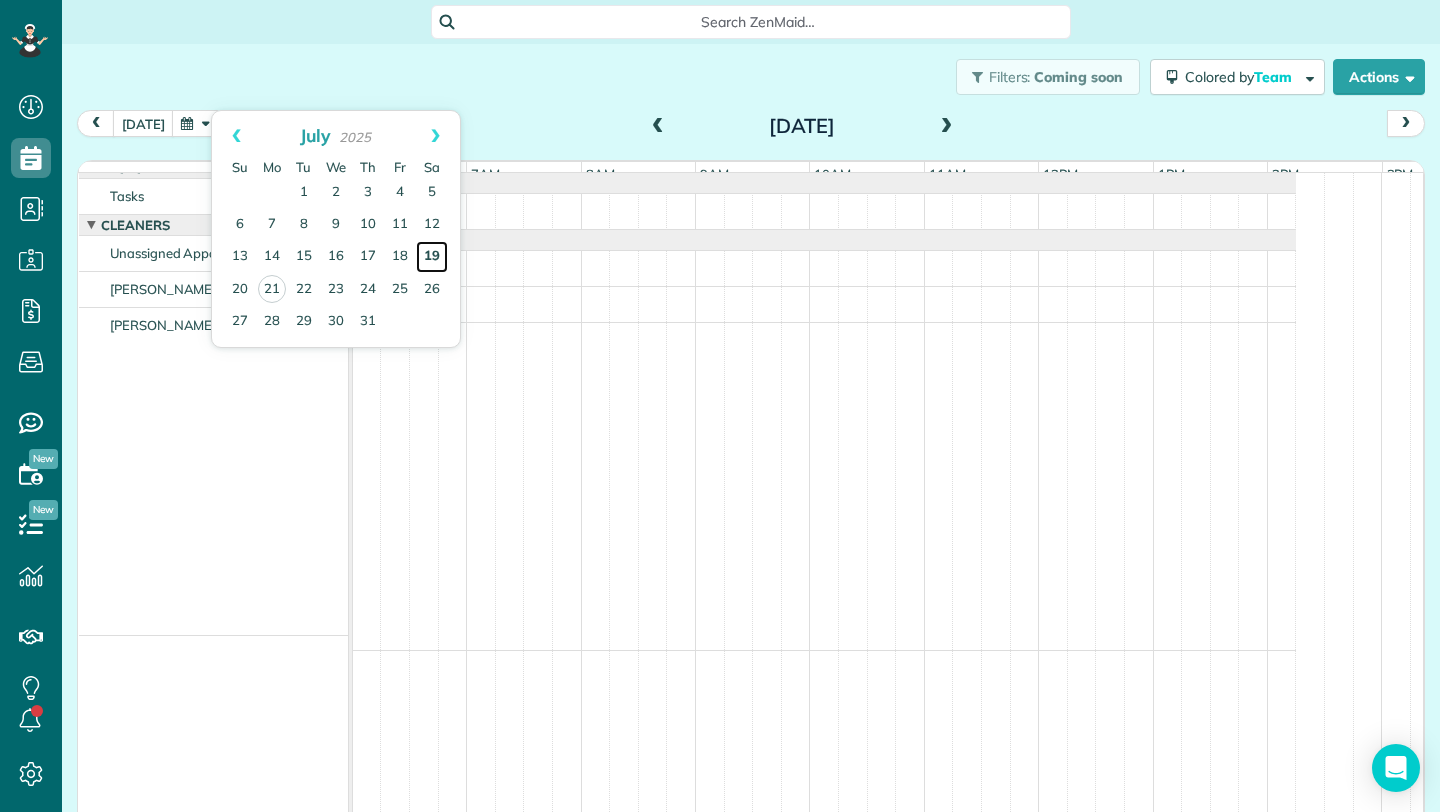 scroll, scrollTop: 0, scrollLeft: 0, axis: both 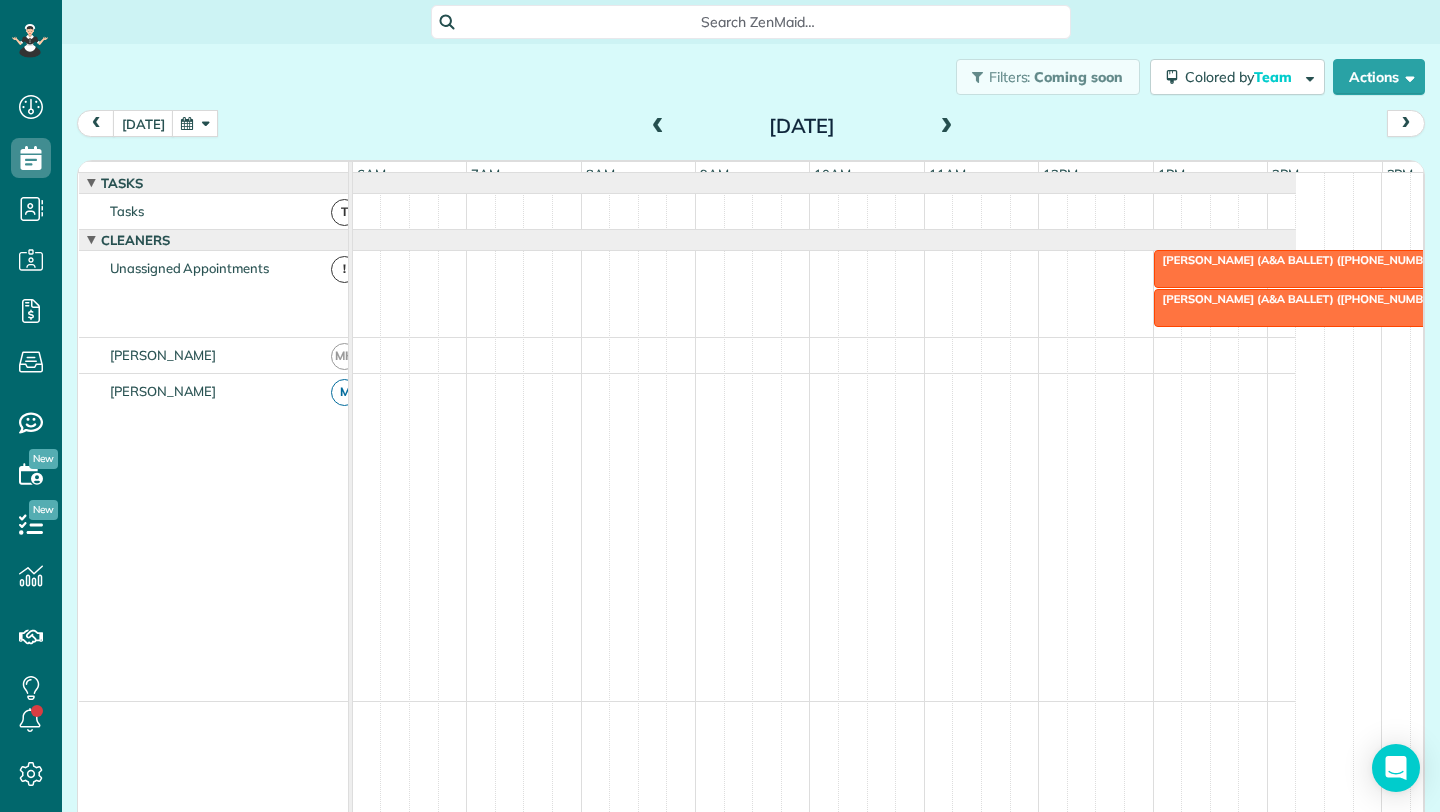 click at bounding box center [1382, 269] 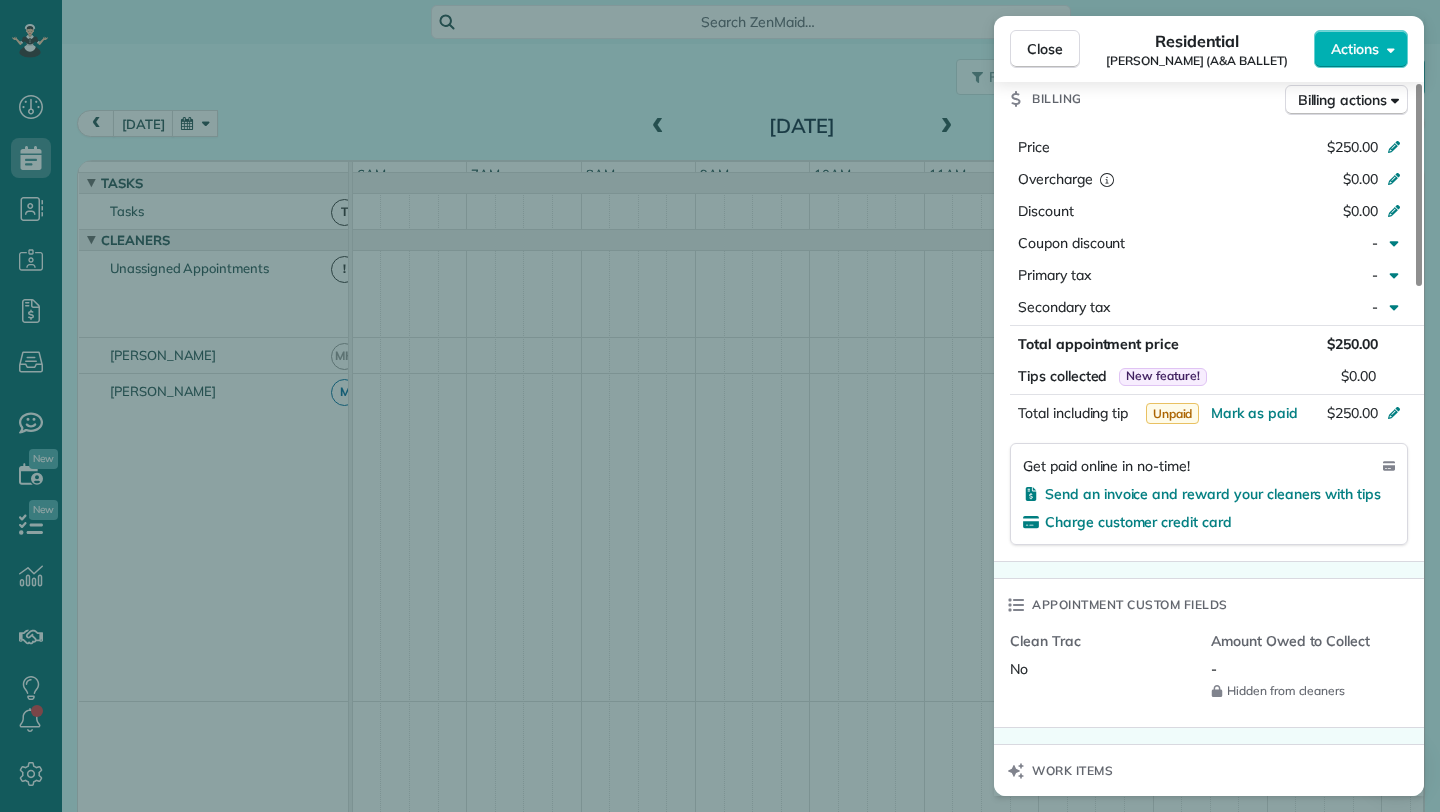 scroll, scrollTop: 934, scrollLeft: 0, axis: vertical 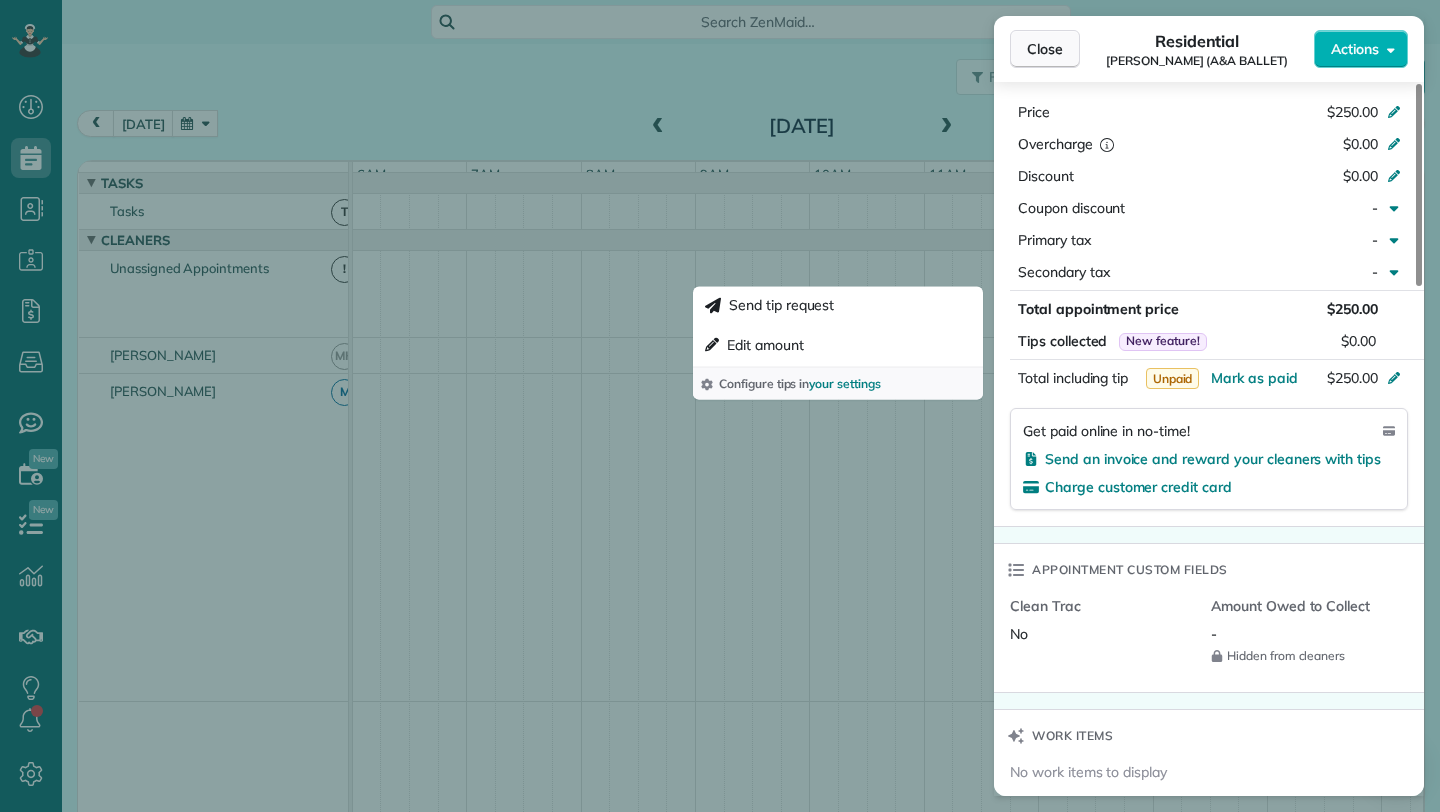 click on "Close" at bounding box center (1045, 49) 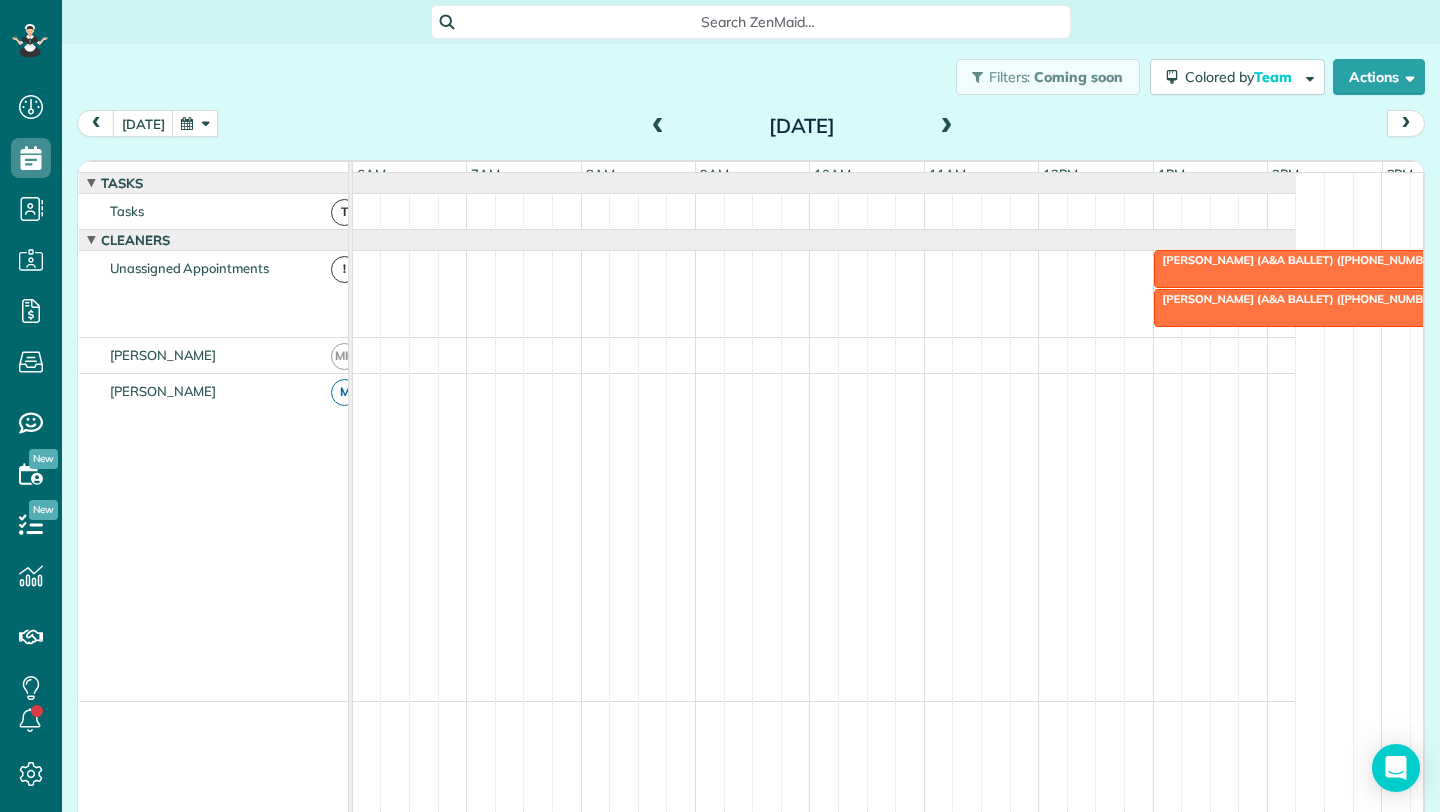 scroll, scrollTop: 0, scrollLeft: 351, axis: horizontal 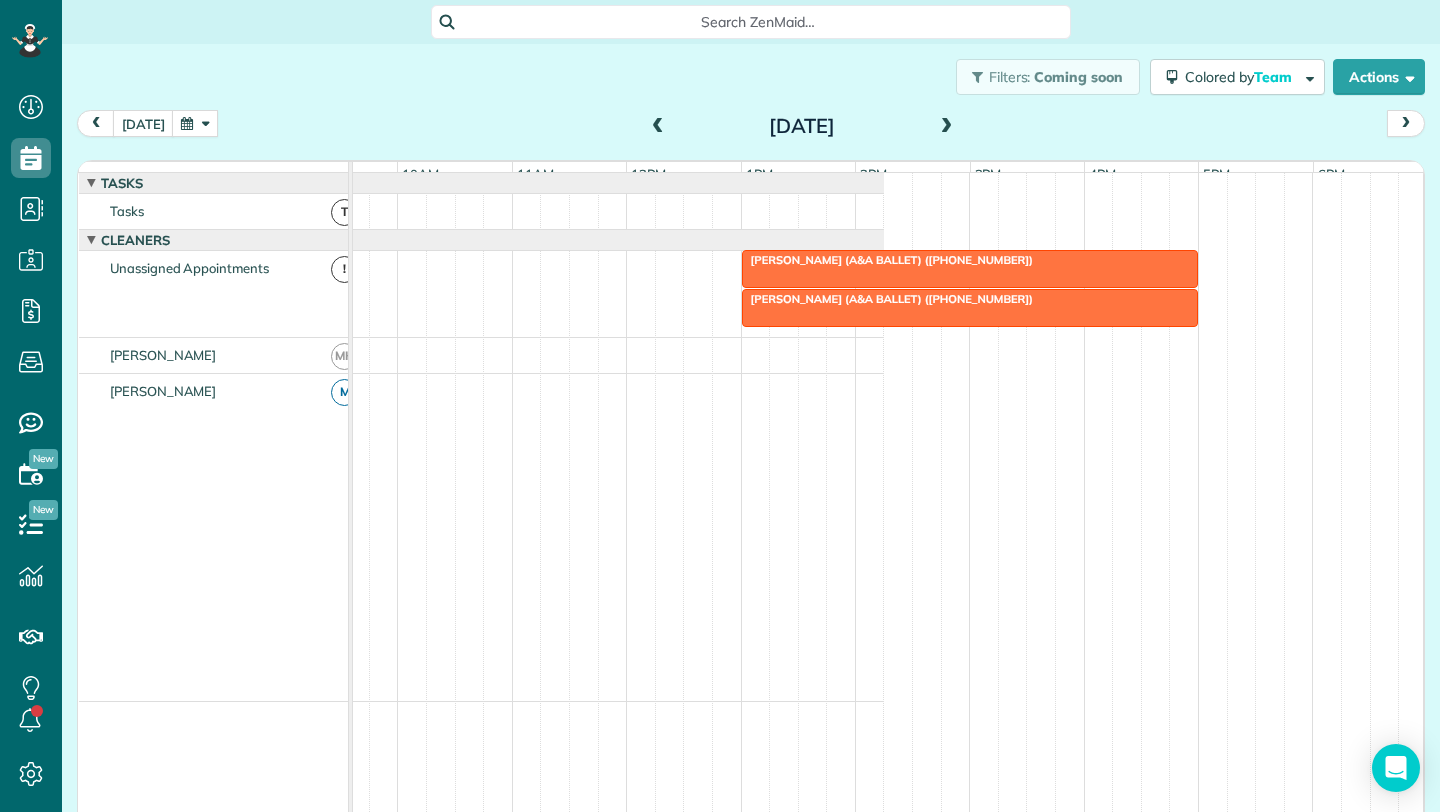 click on "[PERSON_NAME] (A&A BALLET) ([PHONE_NUMBER])" at bounding box center [888, 260] 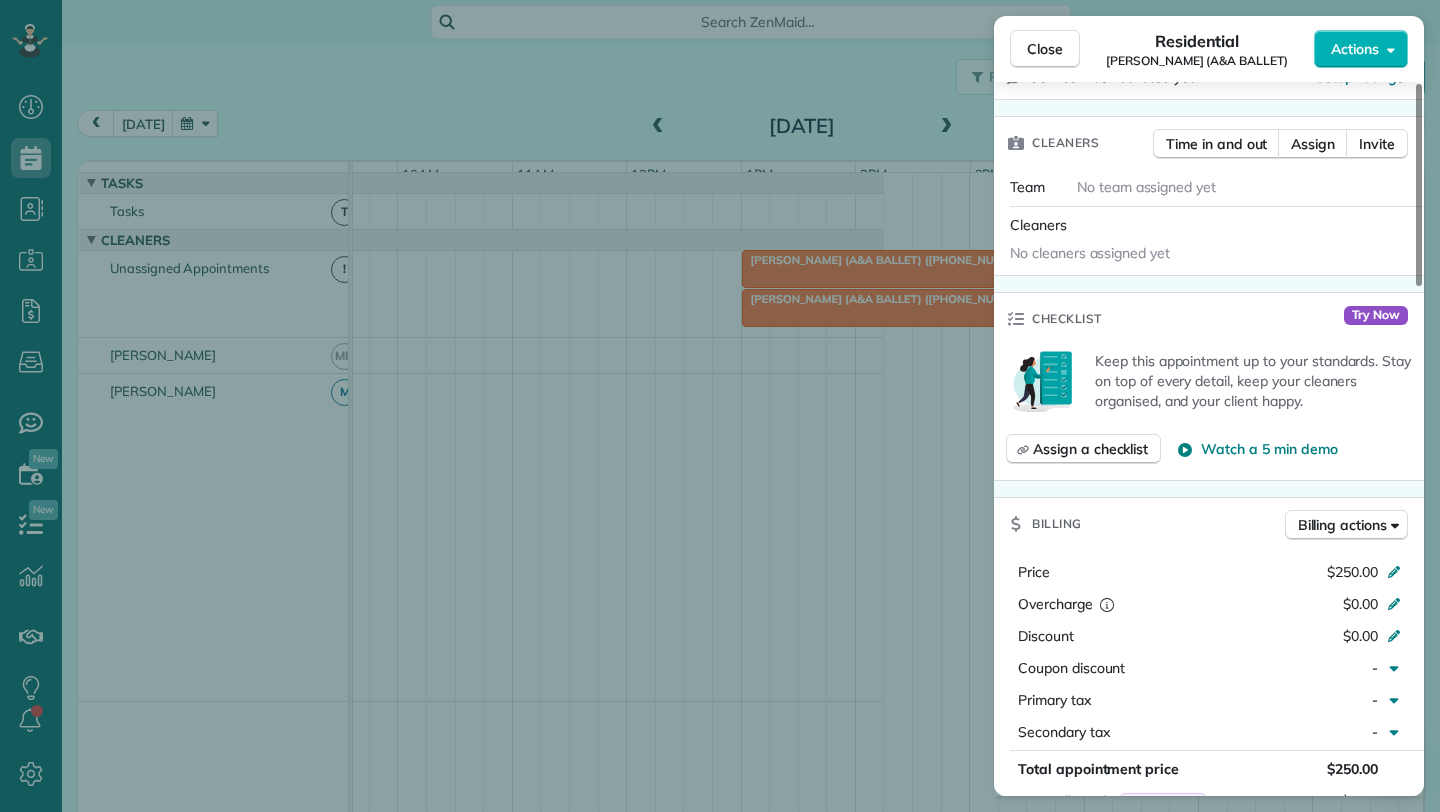 scroll, scrollTop: 137, scrollLeft: 0, axis: vertical 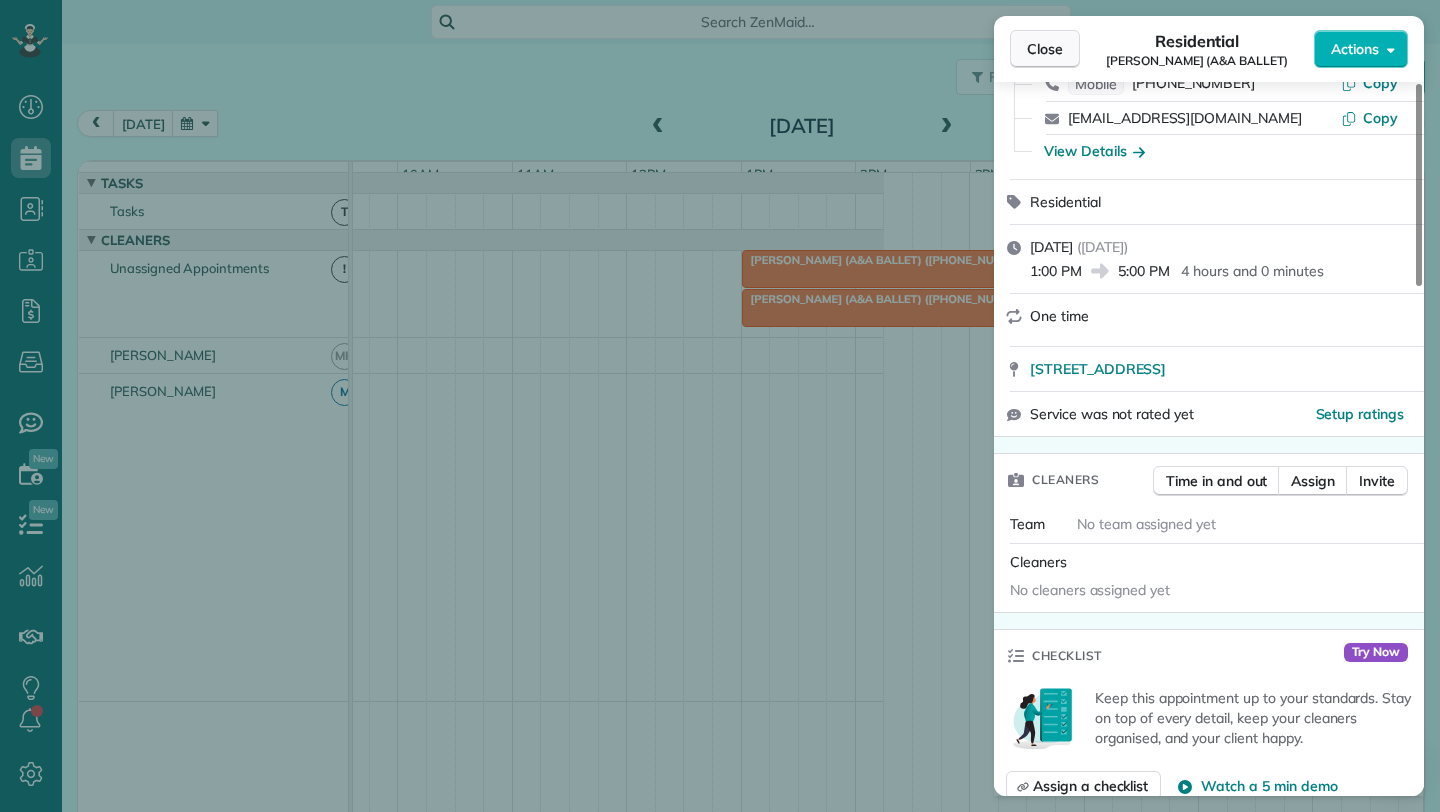 click on "Close" at bounding box center (1045, 49) 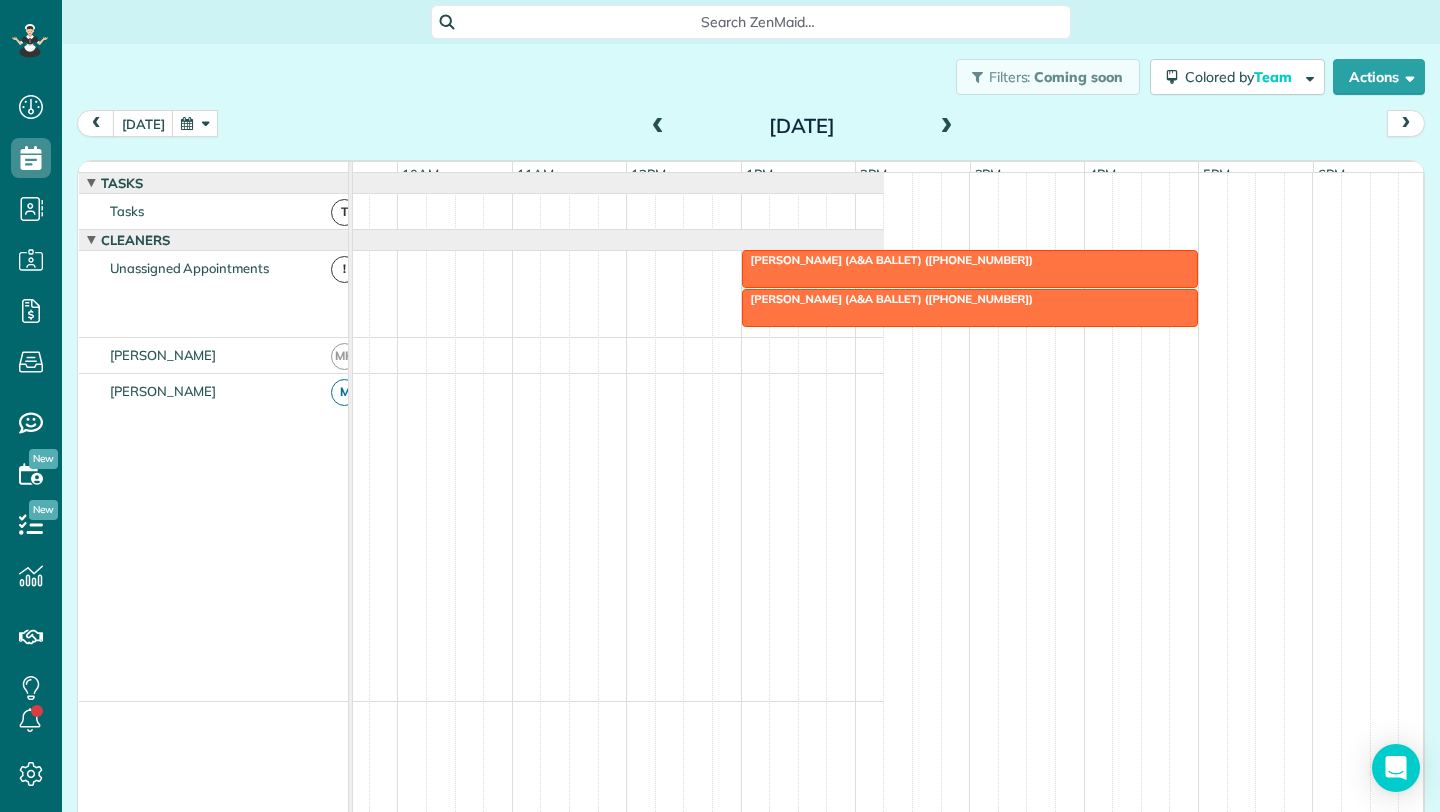 click at bounding box center [970, 269] 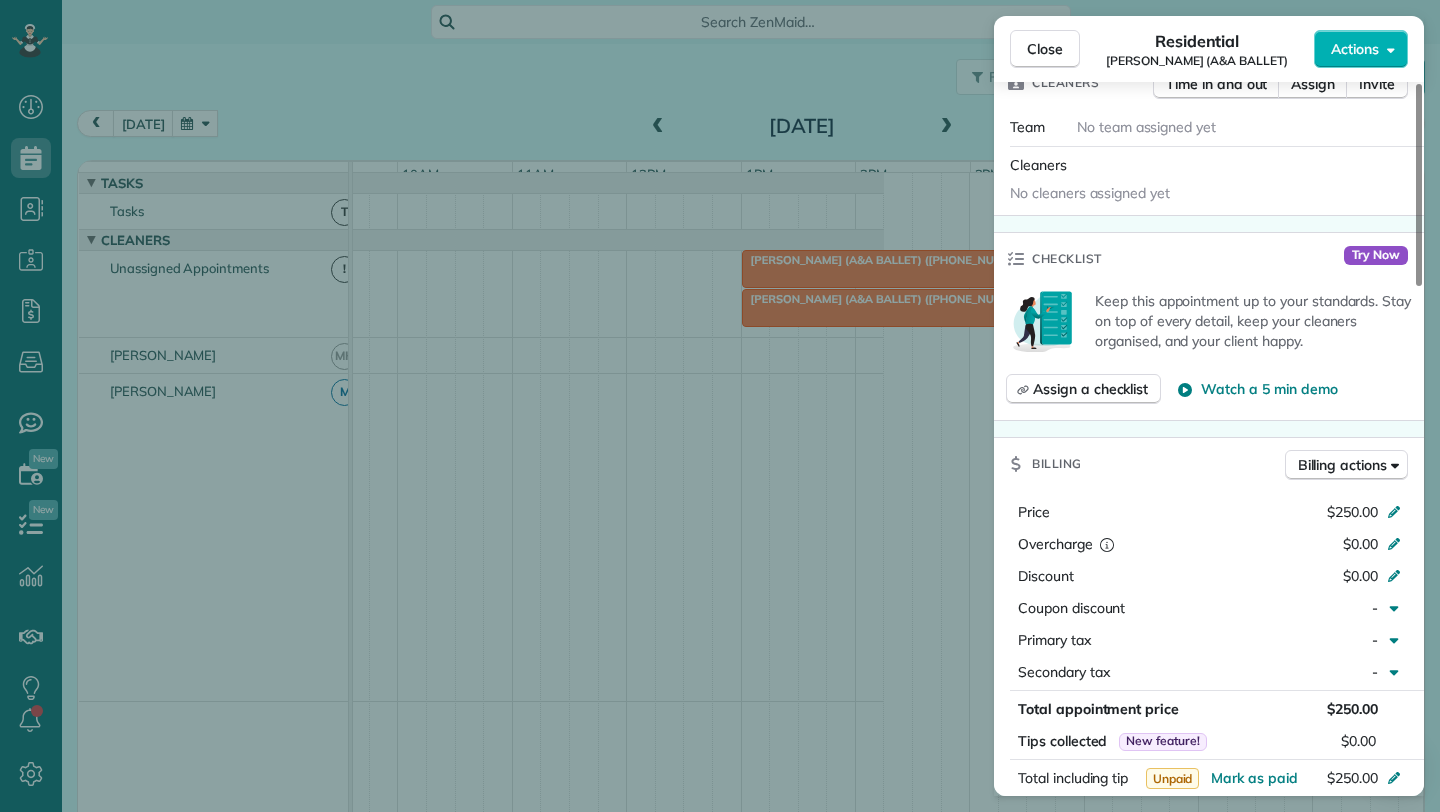 scroll, scrollTop: 706, scrollLeft: 0, axis: vertical 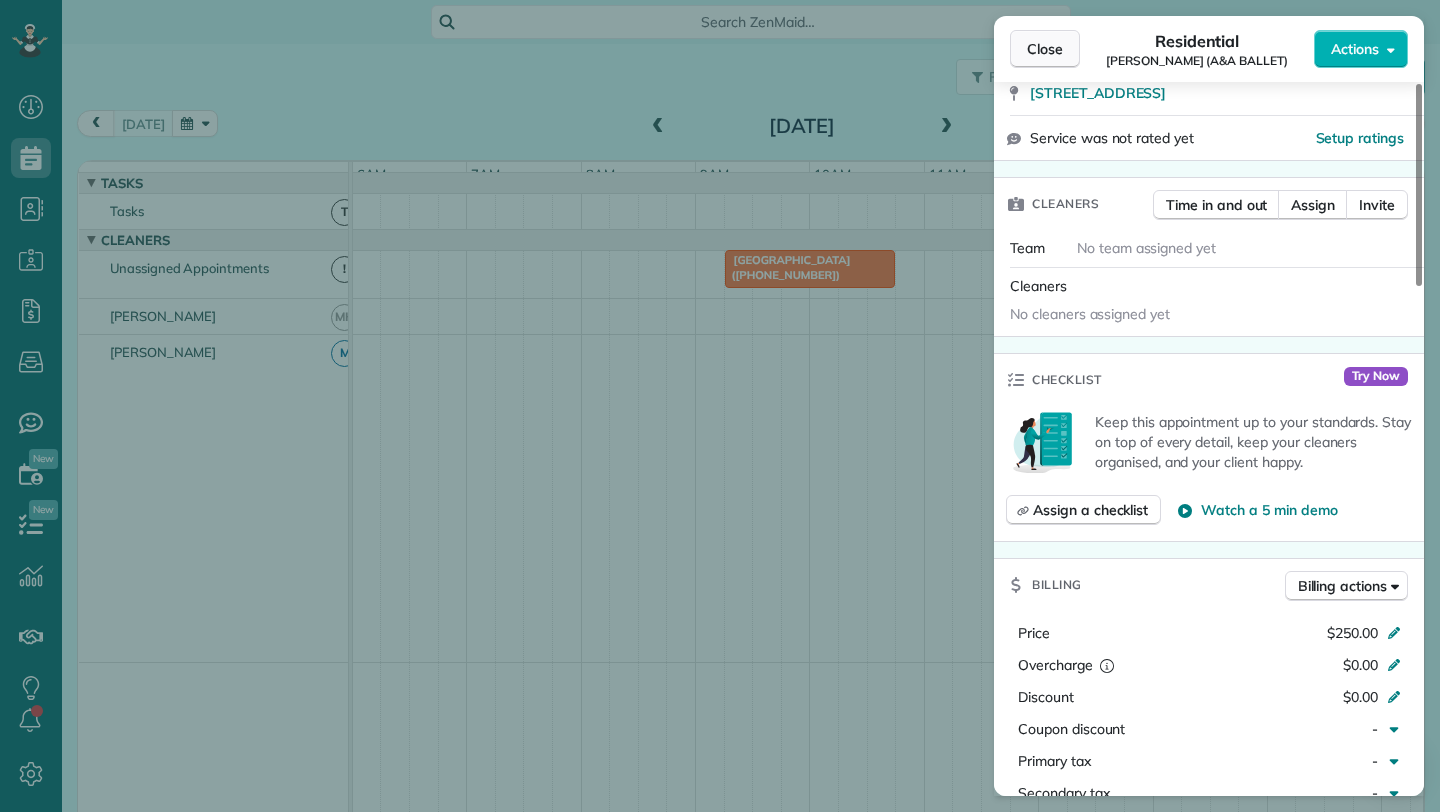 click on "Close" at bounding box center (1045, 49) 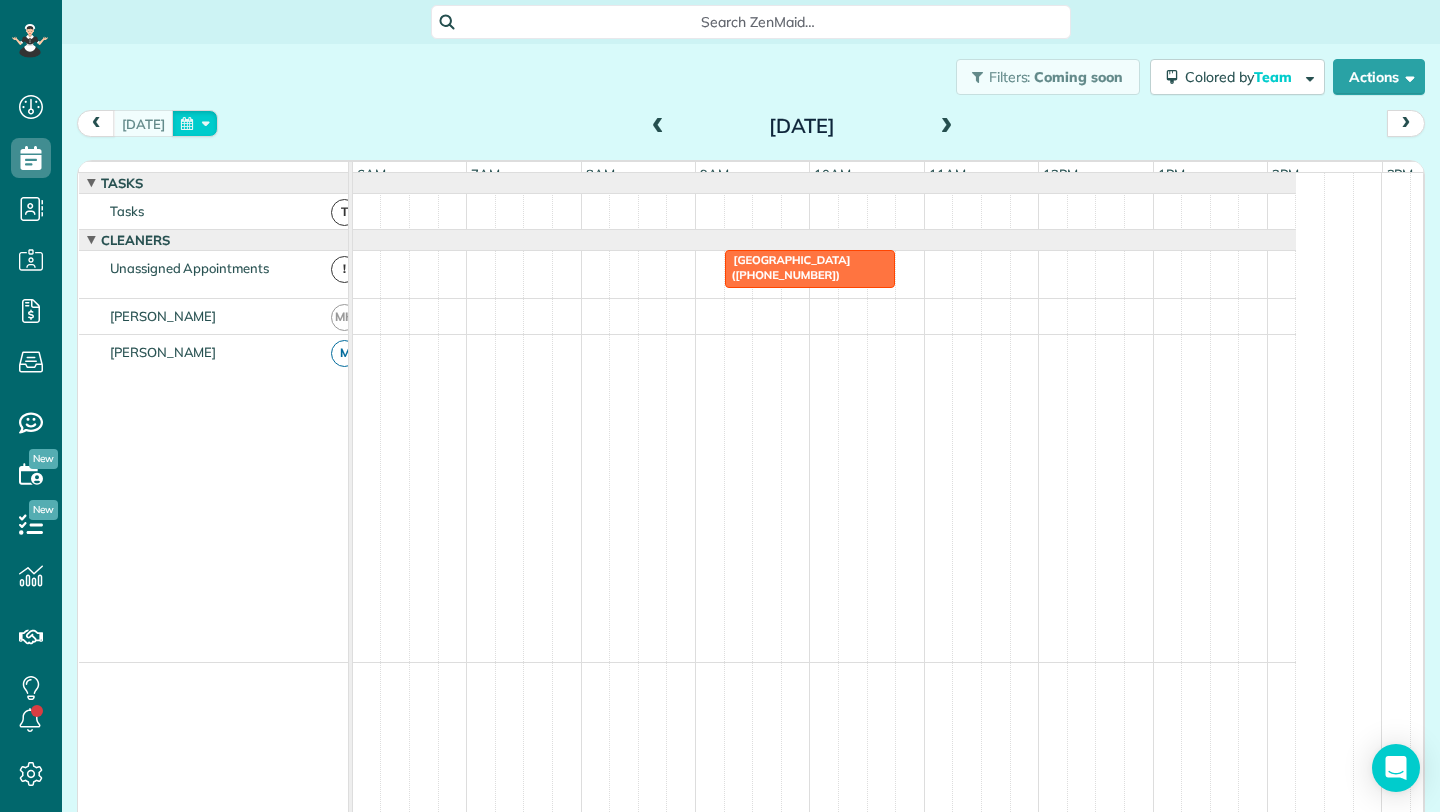 click at bounding box center (195, 123) 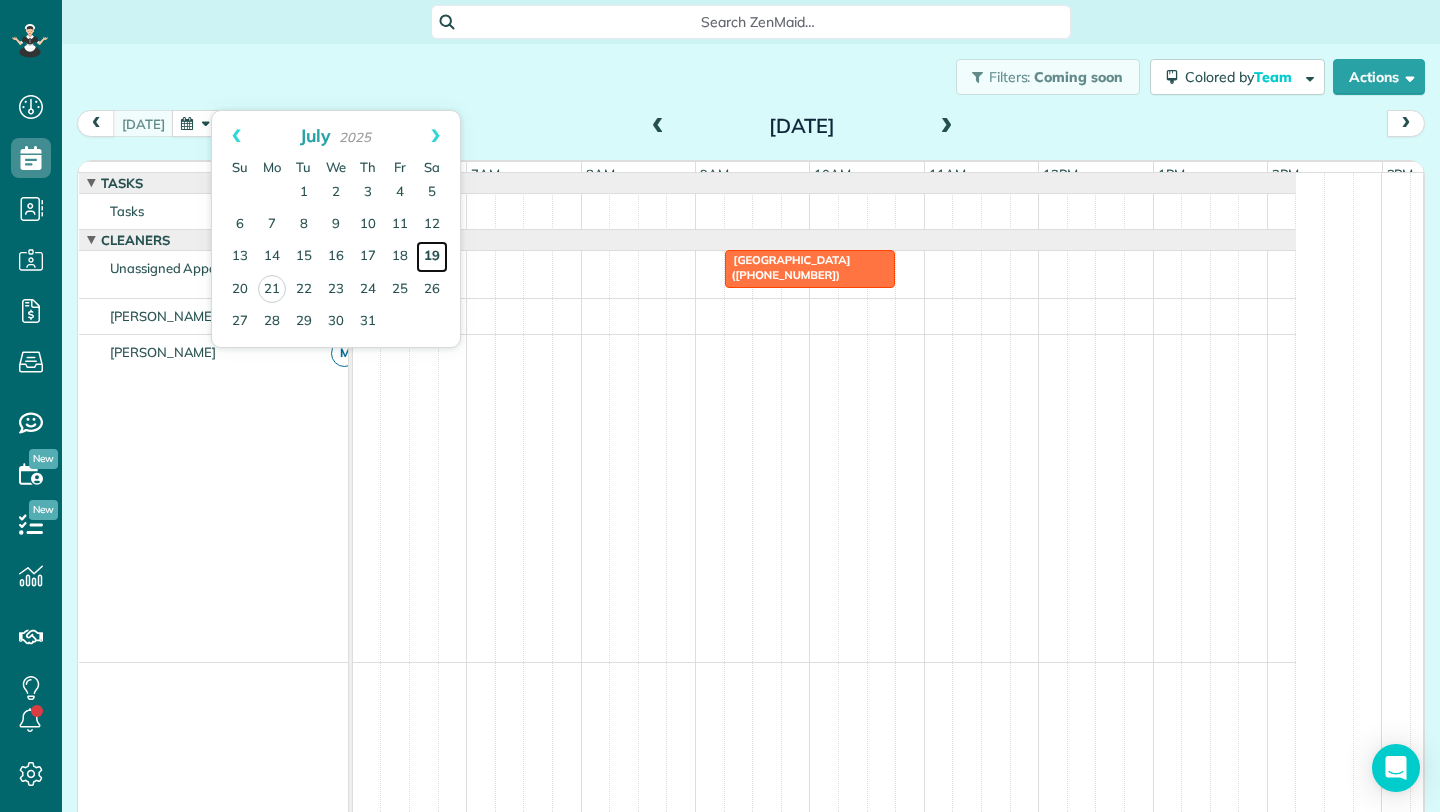 click on "19" at bounding box center [432, 257] 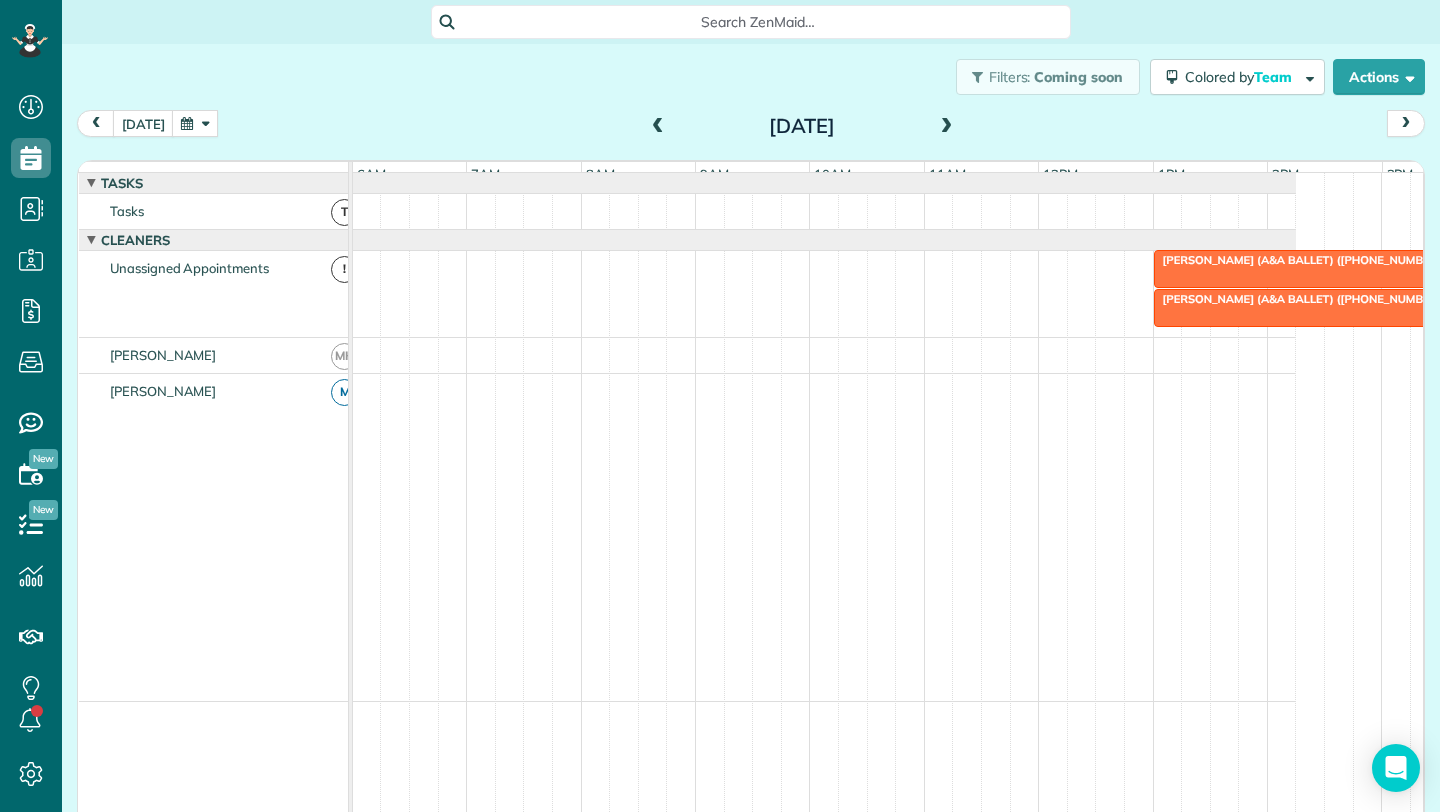 click at bounding box center [1382, 269] 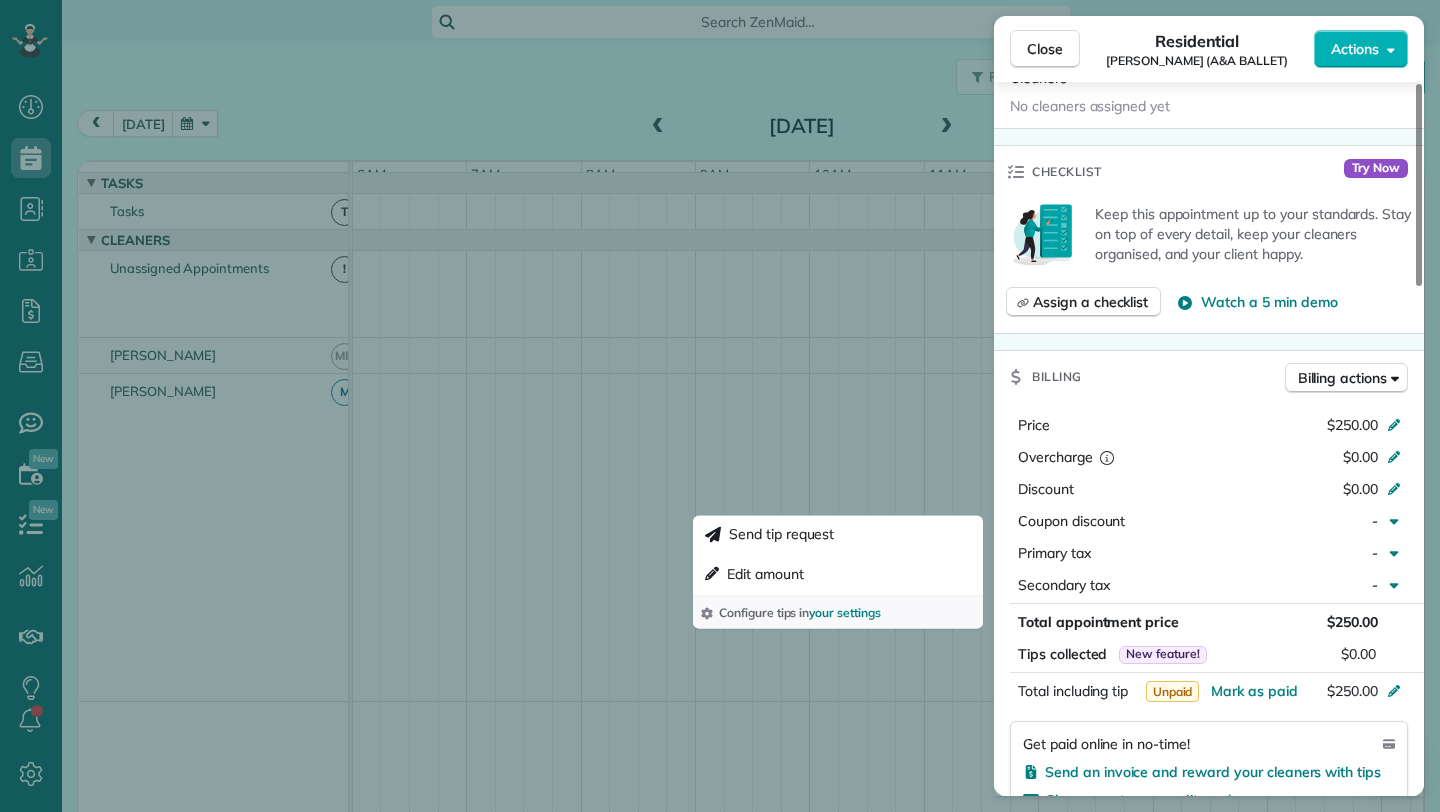 scroll, scrollTop: 614, scrollLeft: 0, axis: vertical 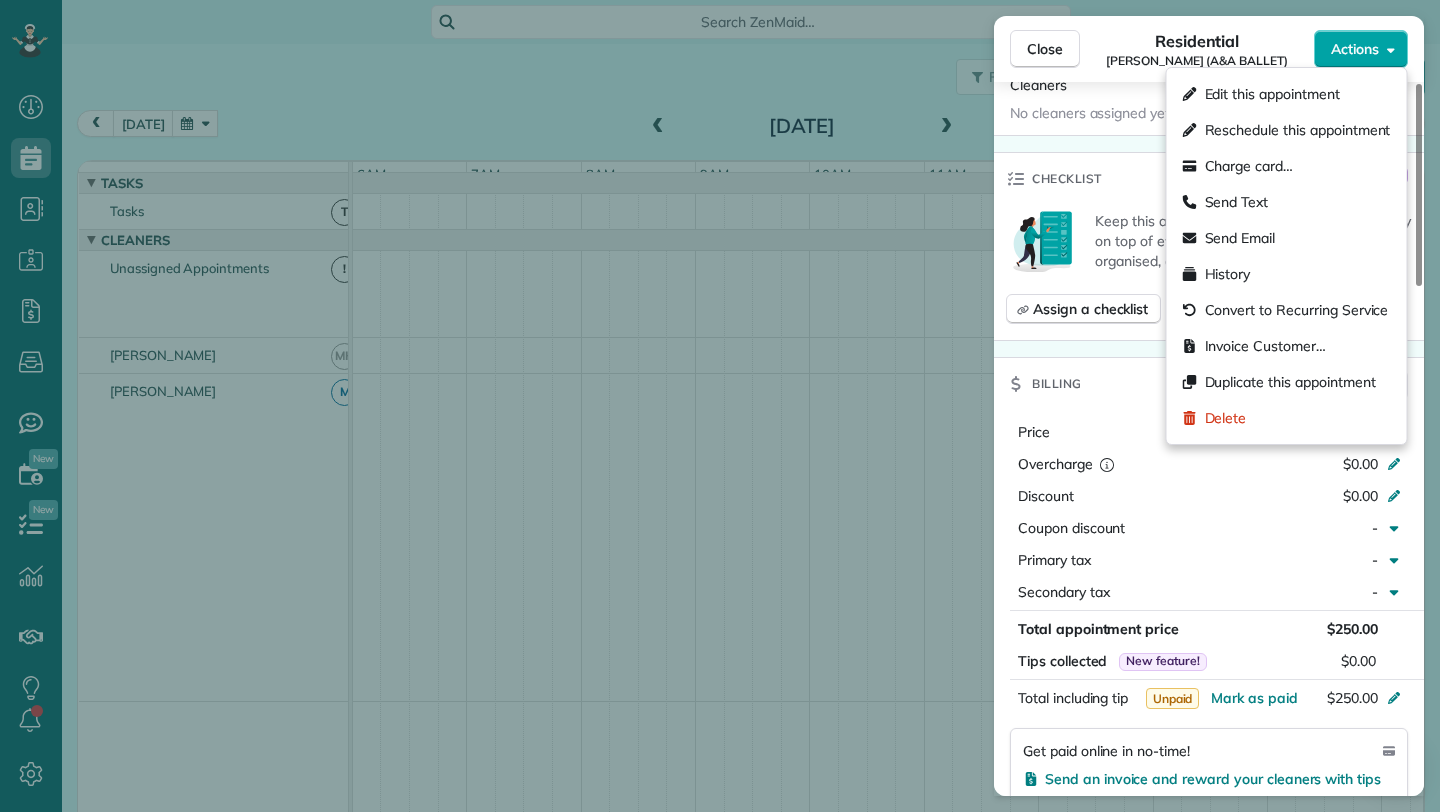 click on "Actions" at bounding box center (1361, 49) 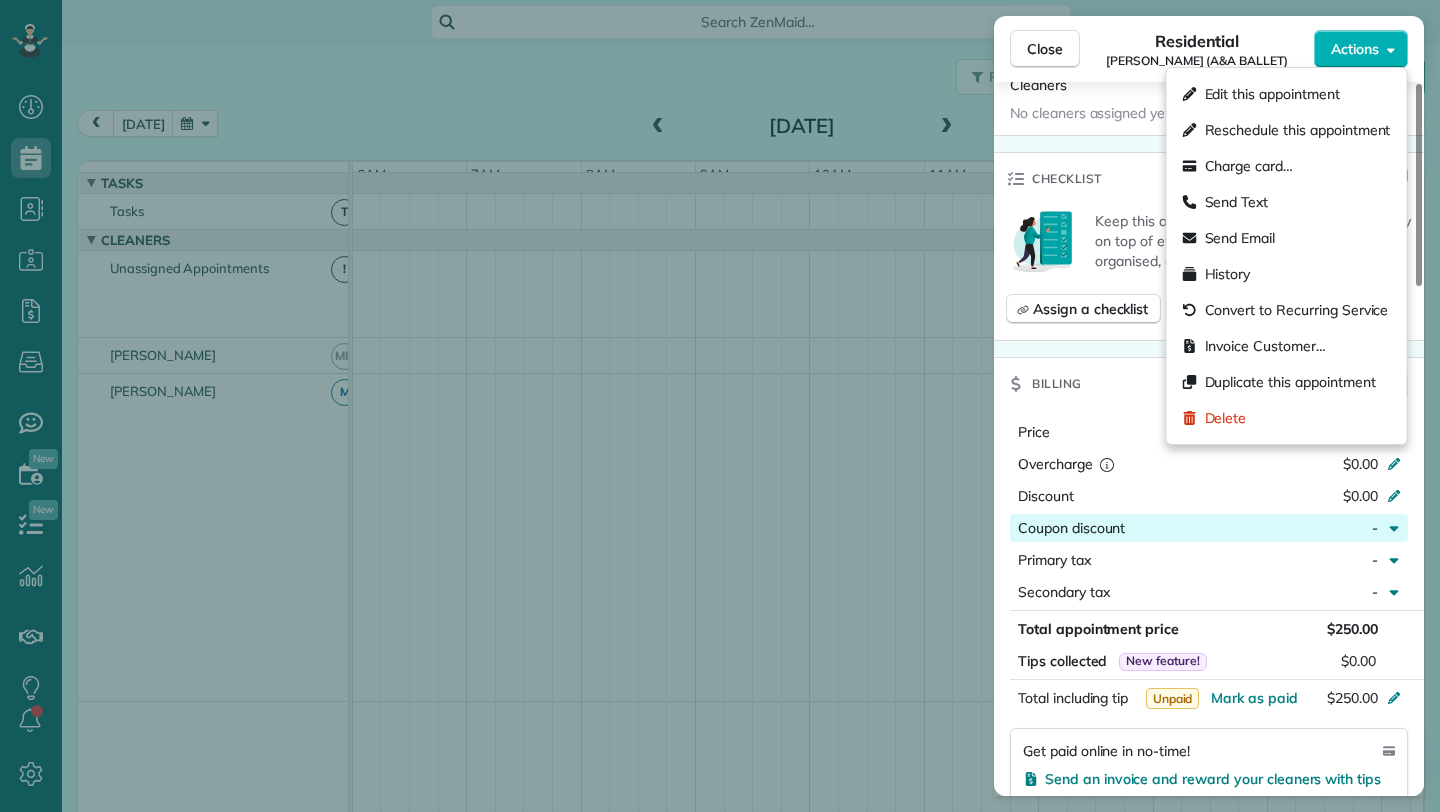 click at bounding box center (1212, 528) 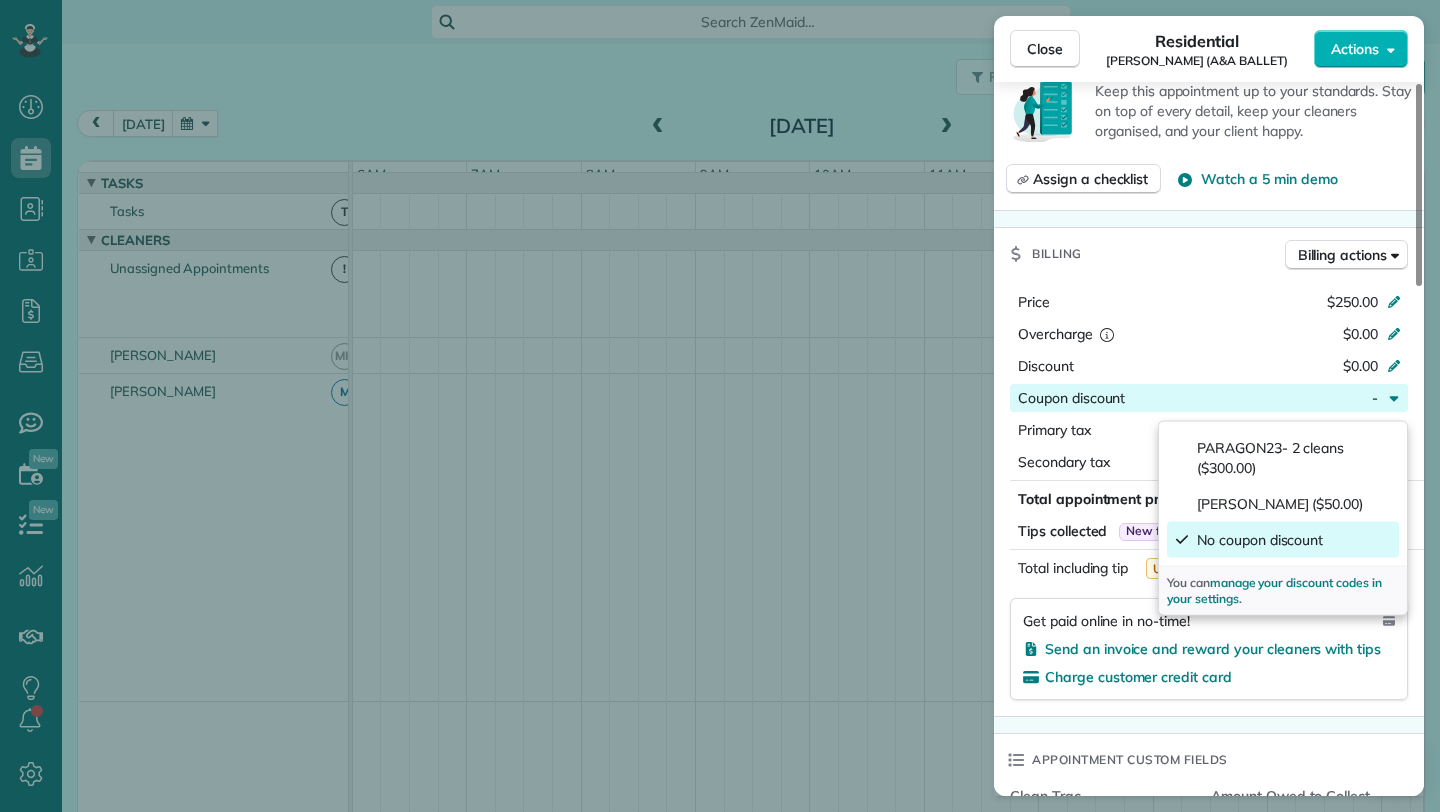 scroll, scrollTop: 760, scrollLeft: 0, axis: vertical 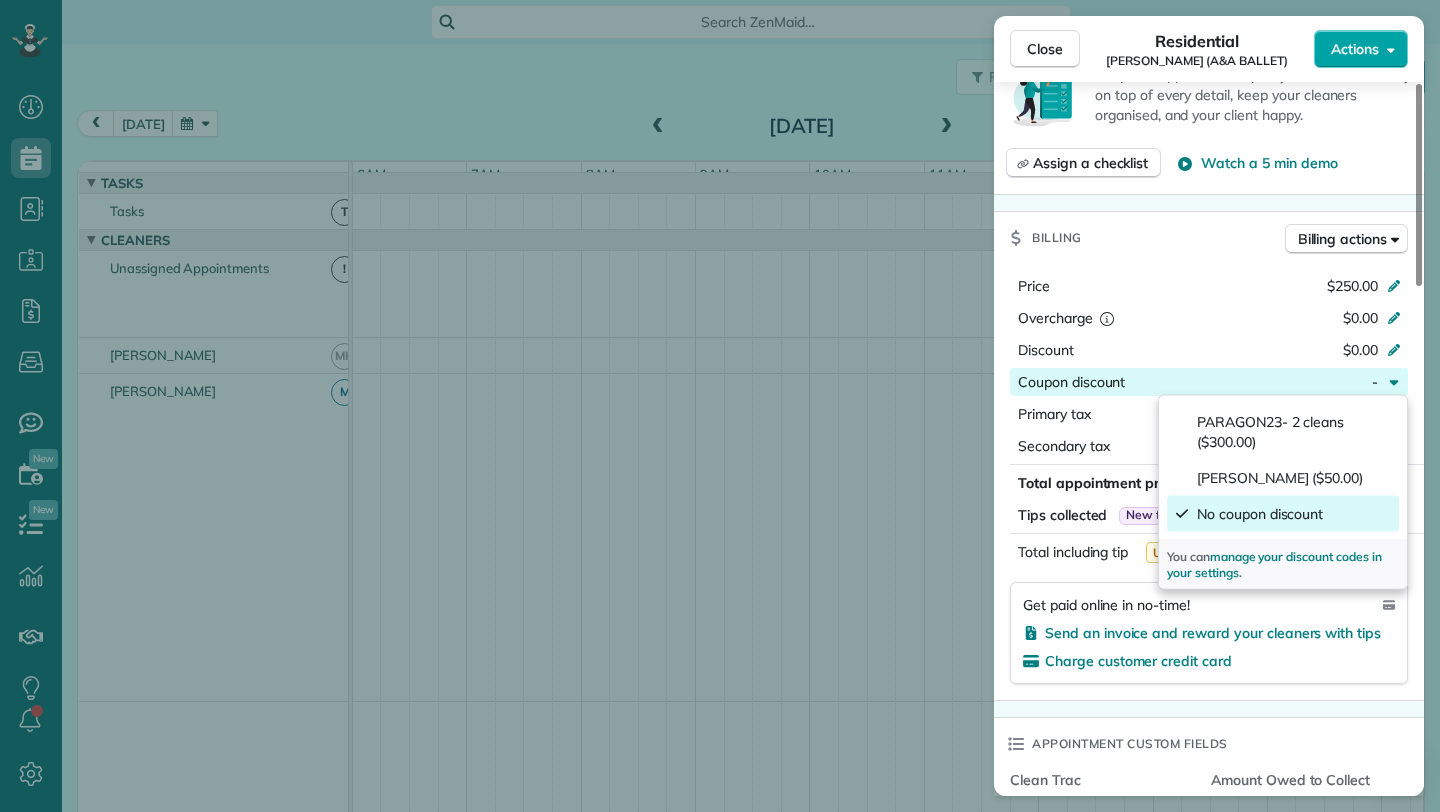 click on "Actions" at bounding box center [1361, 49] 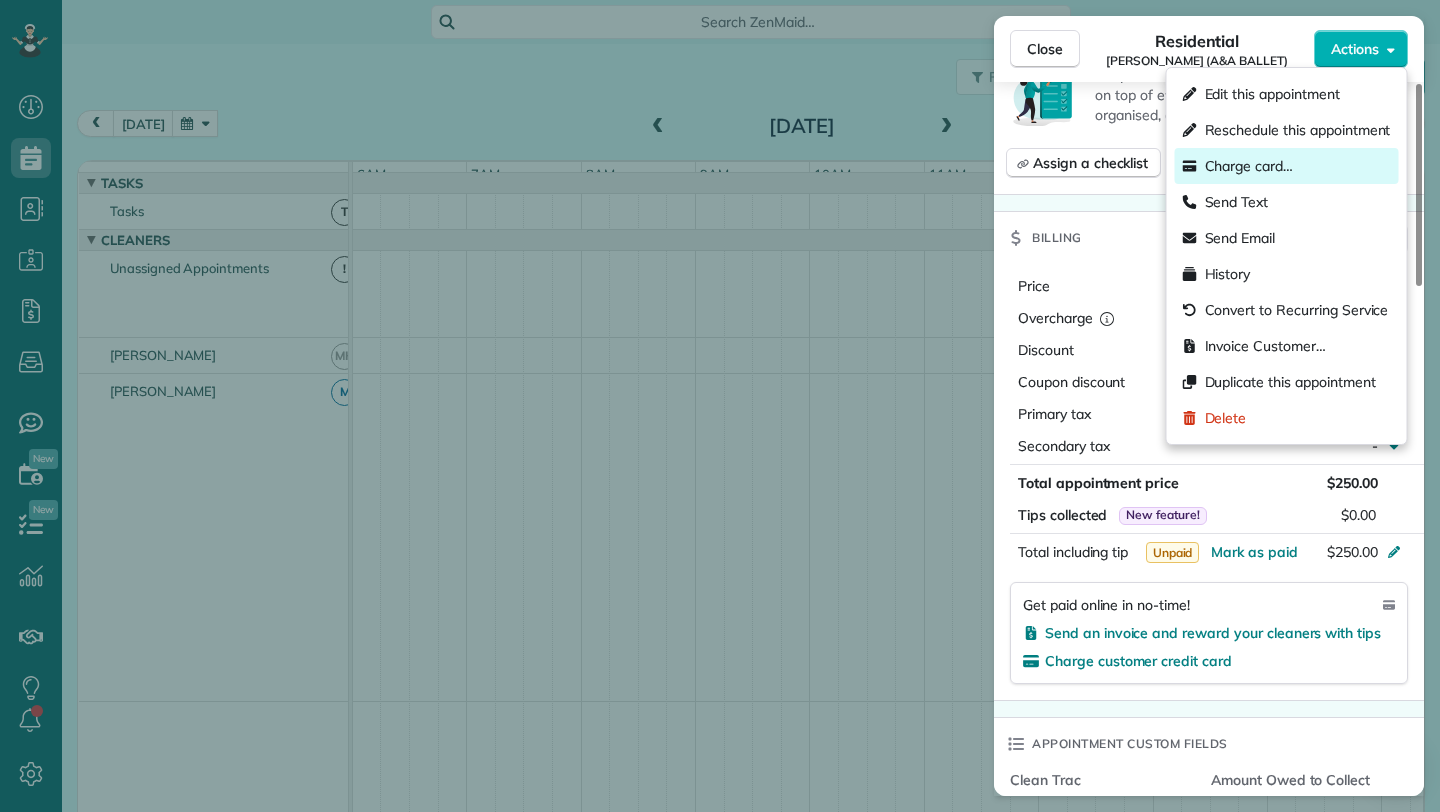 click on "Charge card…" at bounding box center (1249, 166) 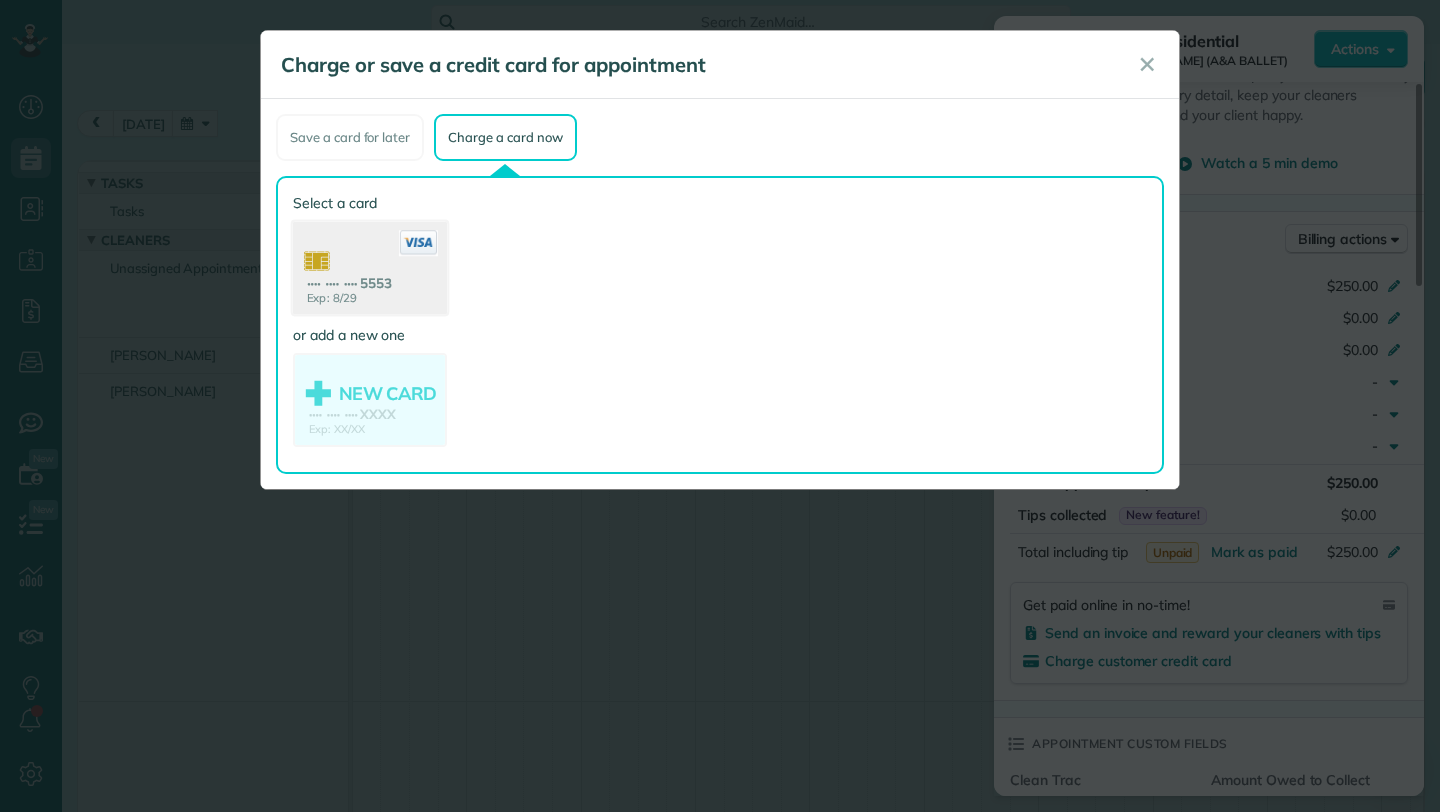click 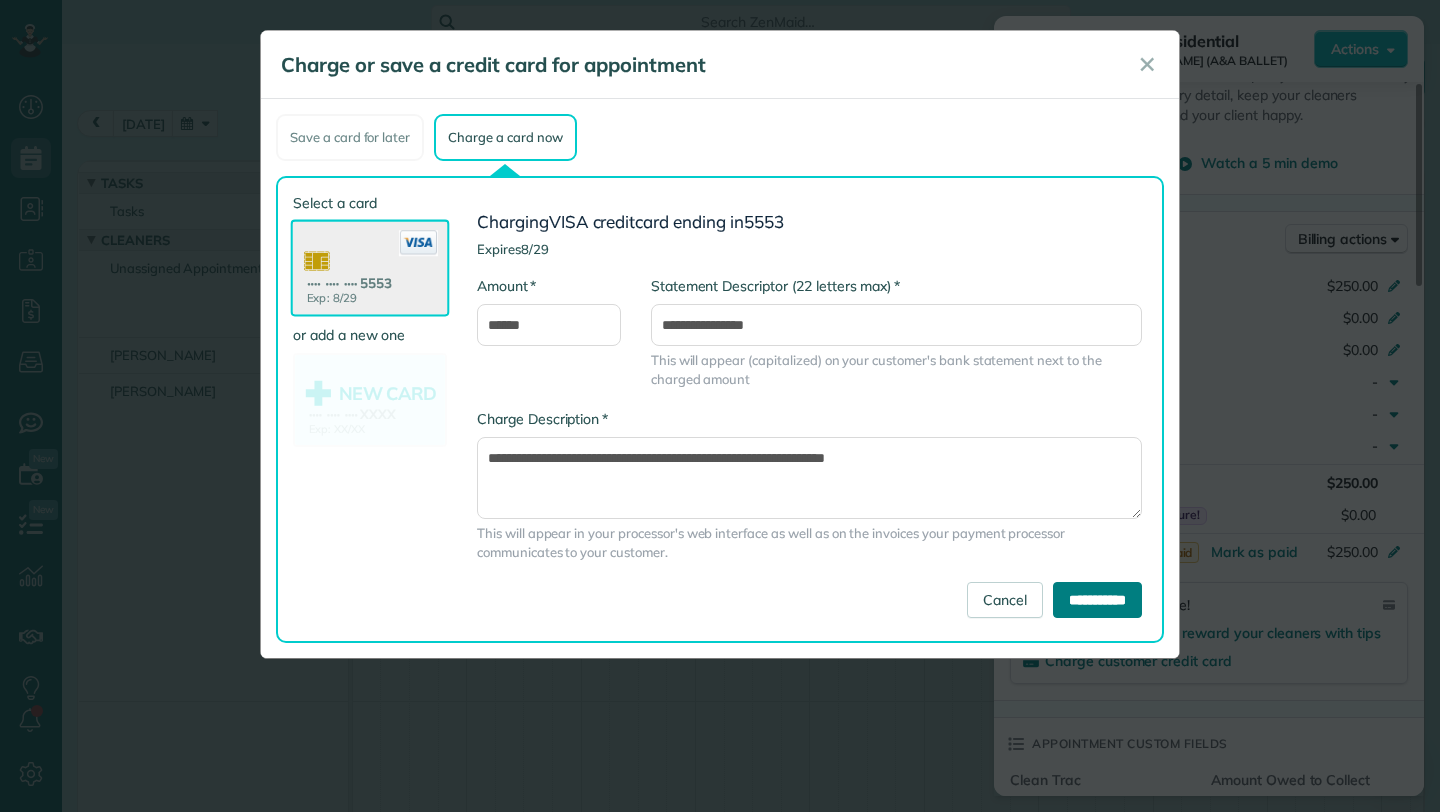 click on "**********" at bounding box center [1097, 600] 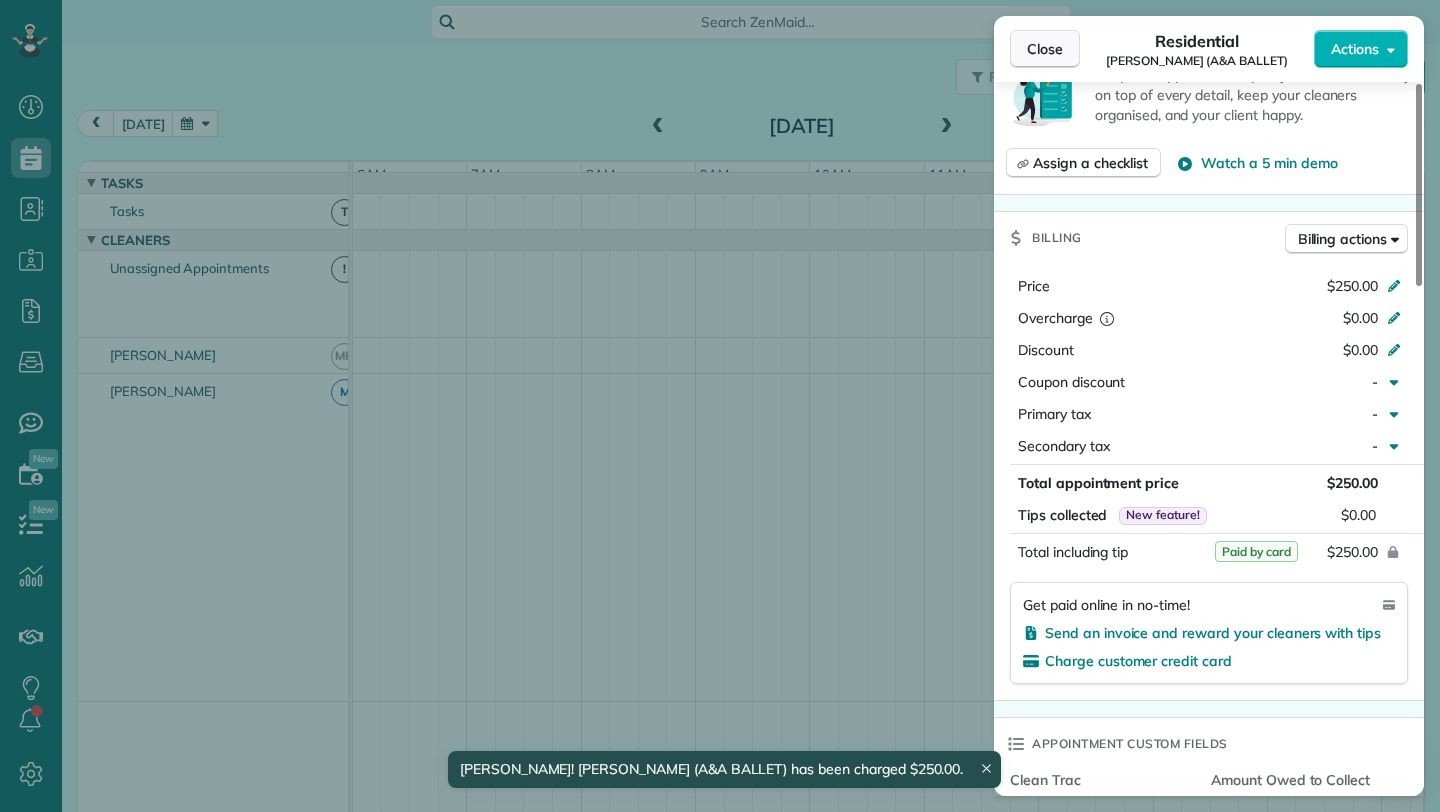 click on "Close" at bounding box center (1045, 49) 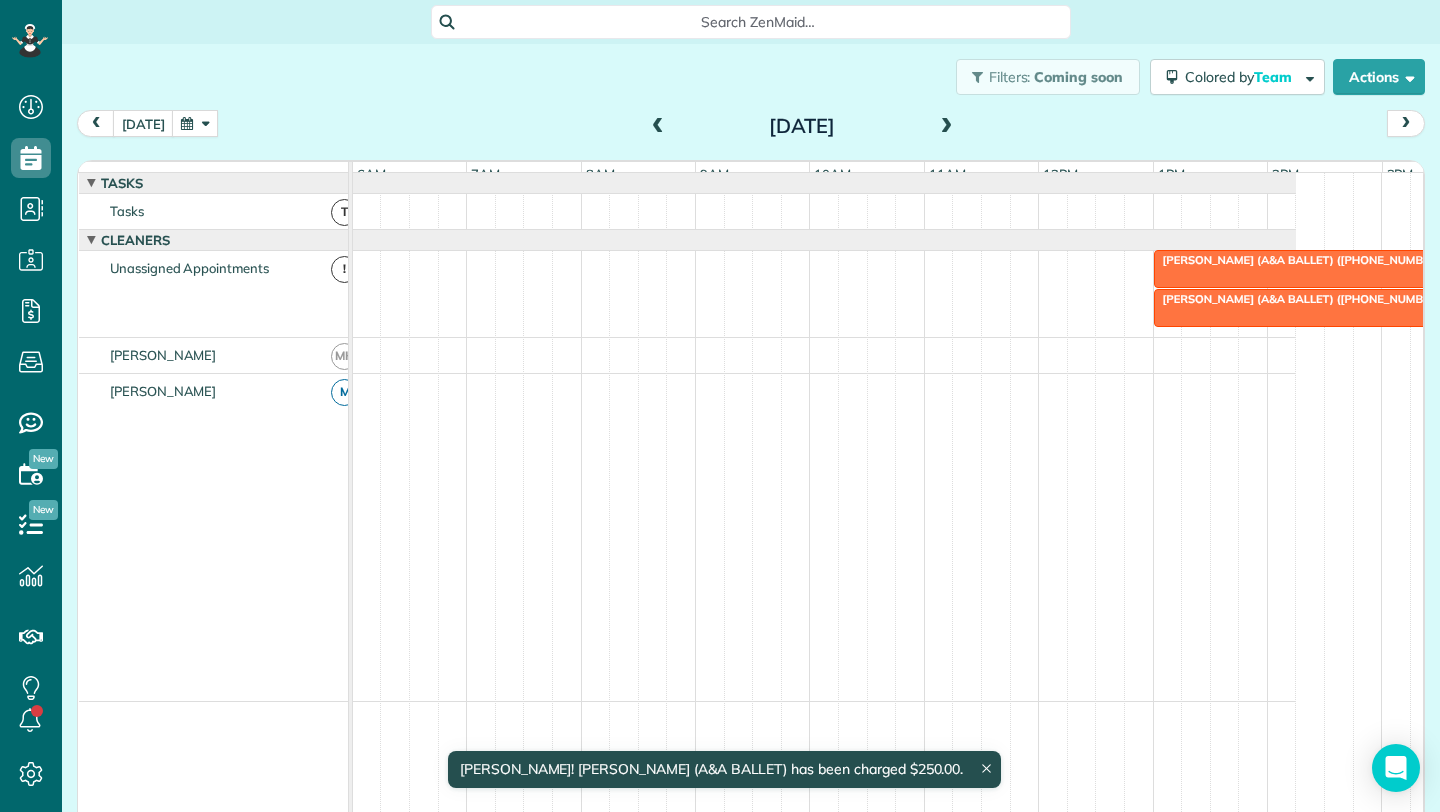 click on "[PERSON_NAME] (A&A BALLET) ([PHONE_NUMBER])" at bounding box center (1300, 299) 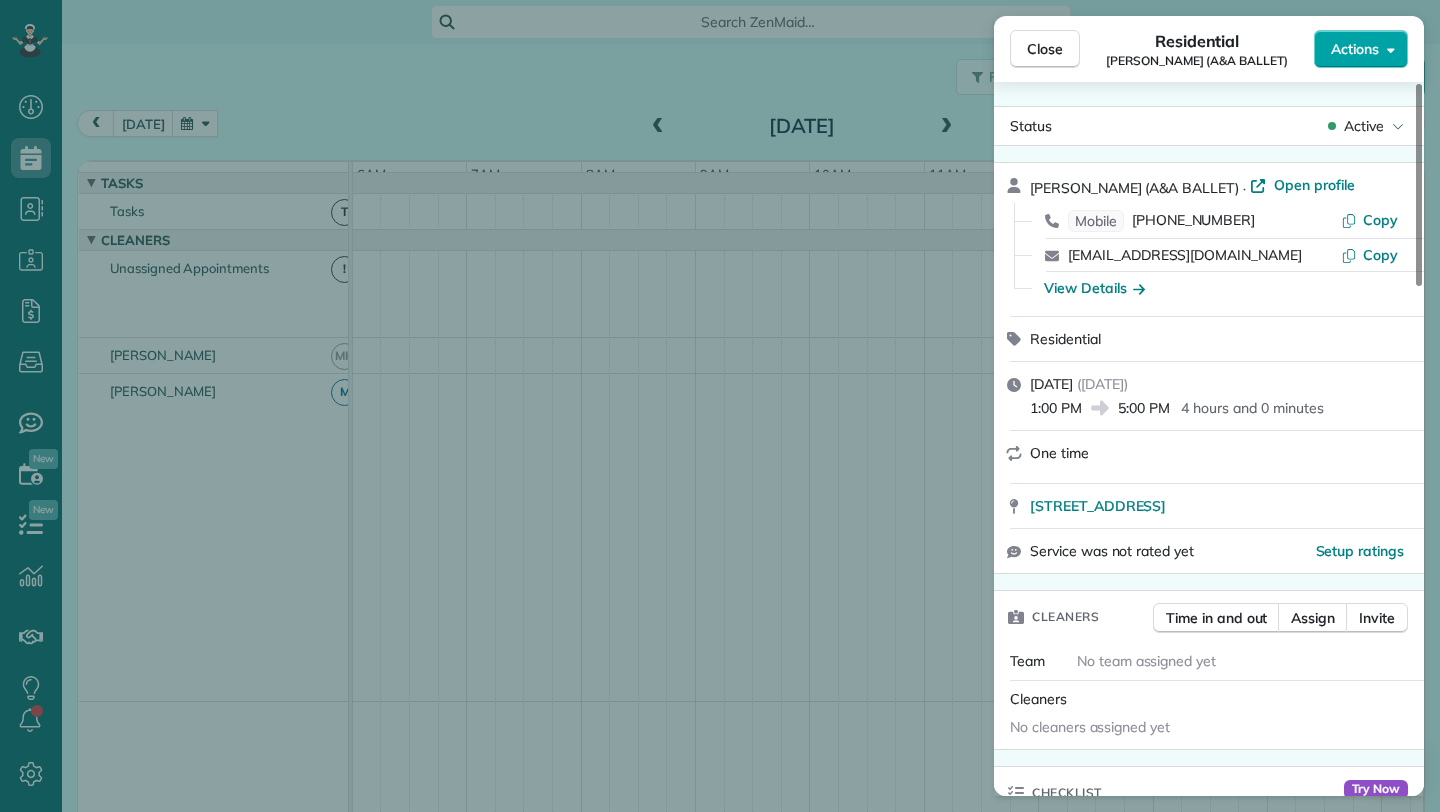 click on "Actions" at bounding box center (1355, 49) 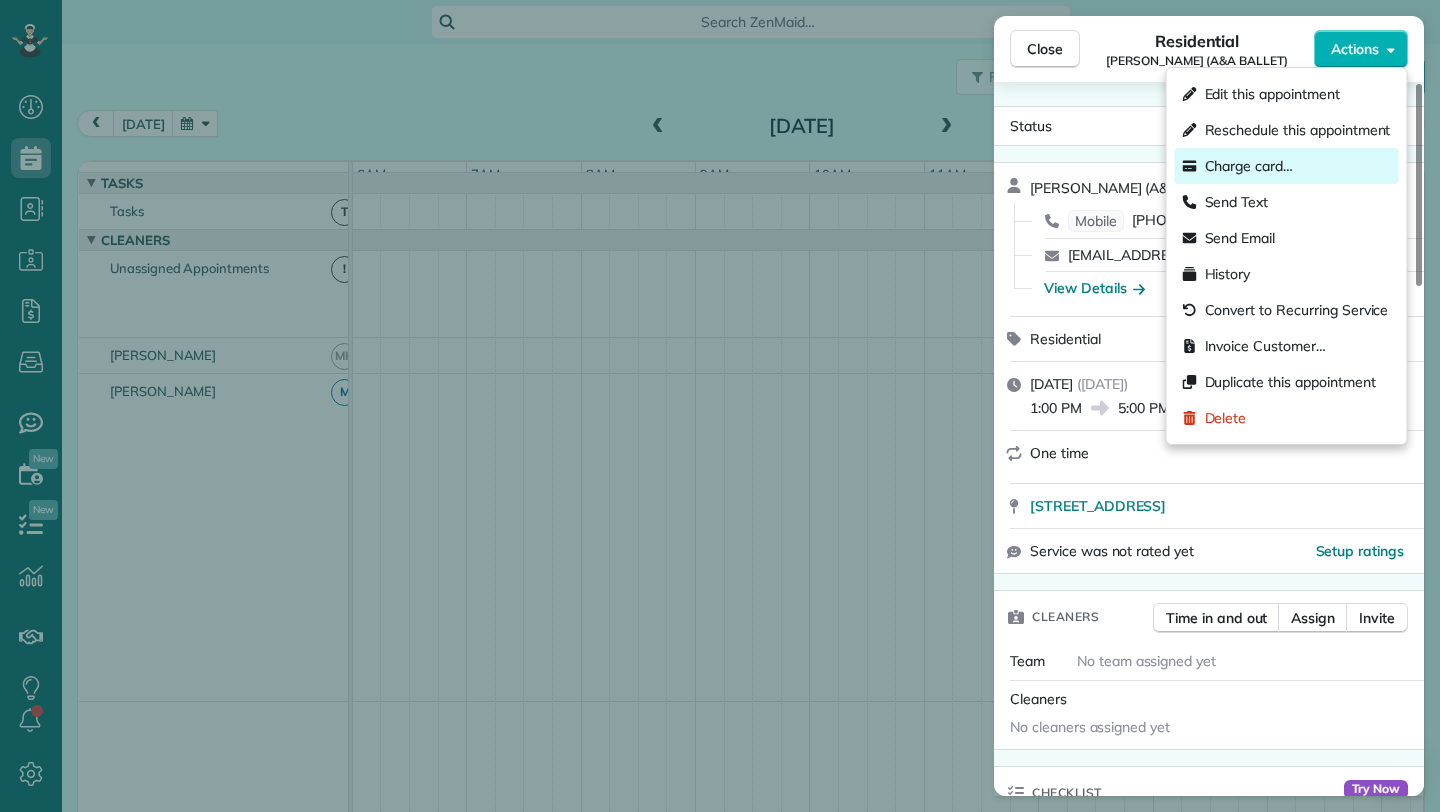 click on "Charge card…" at bounding box center [1249, 166] 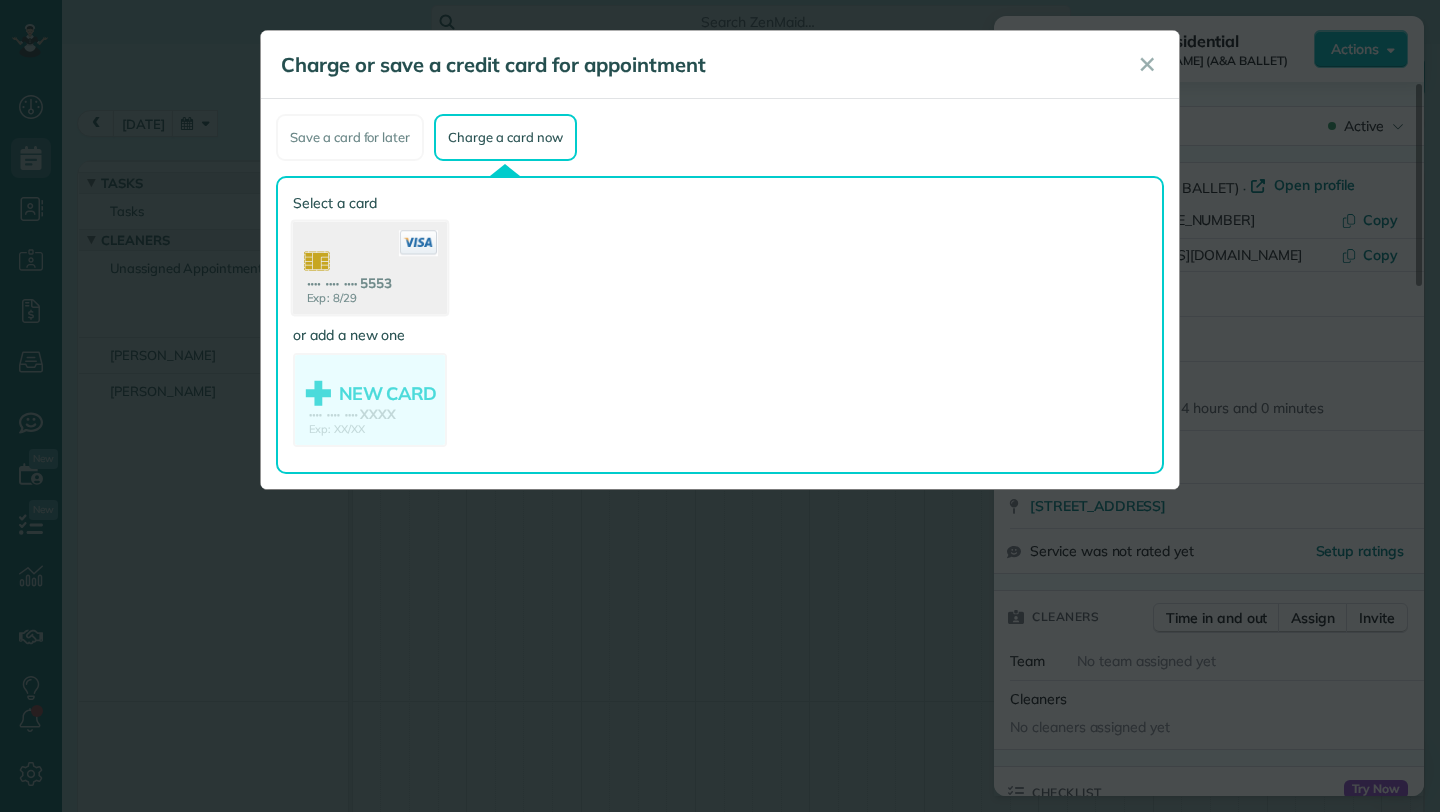 click 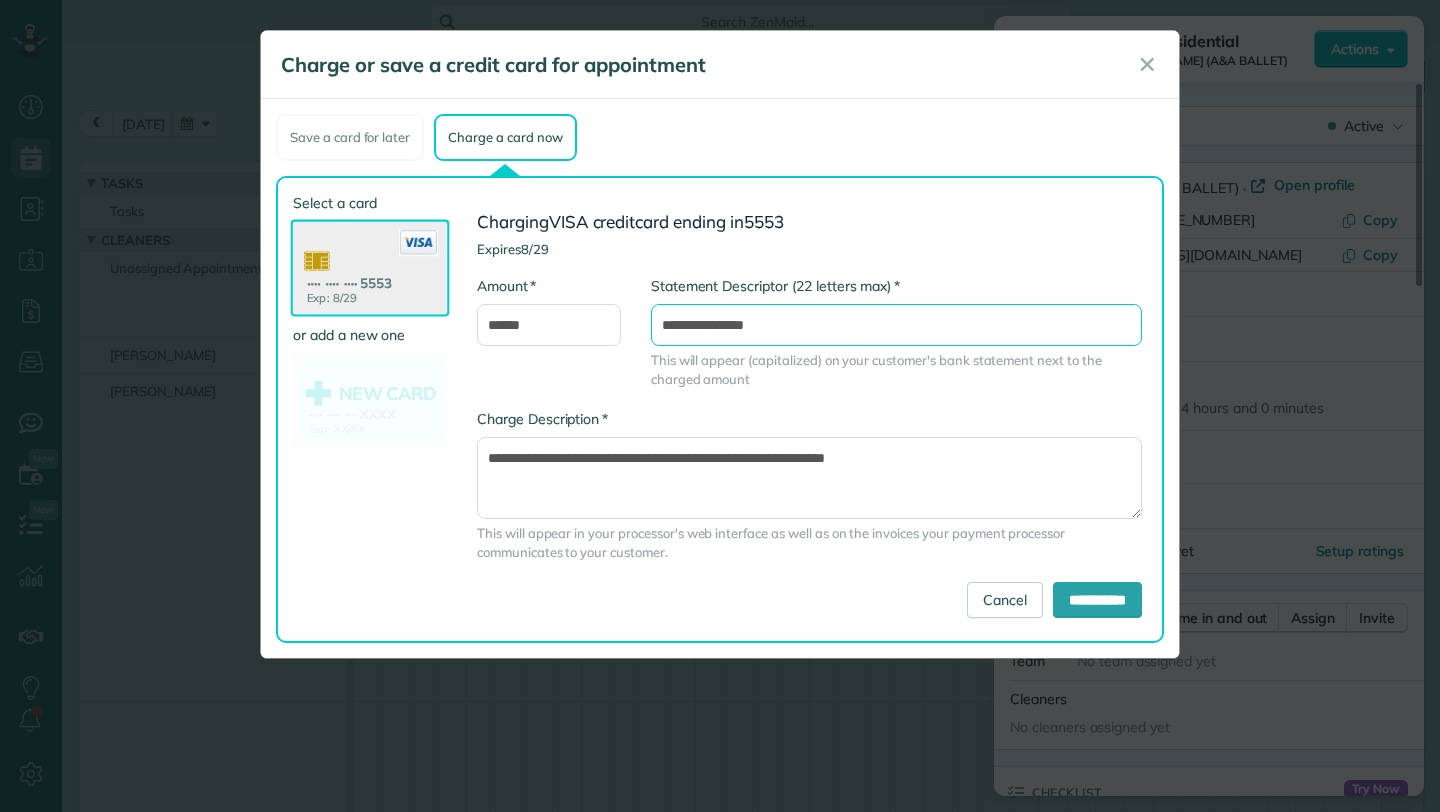 click on "**********" at bounding box center [896, 325] 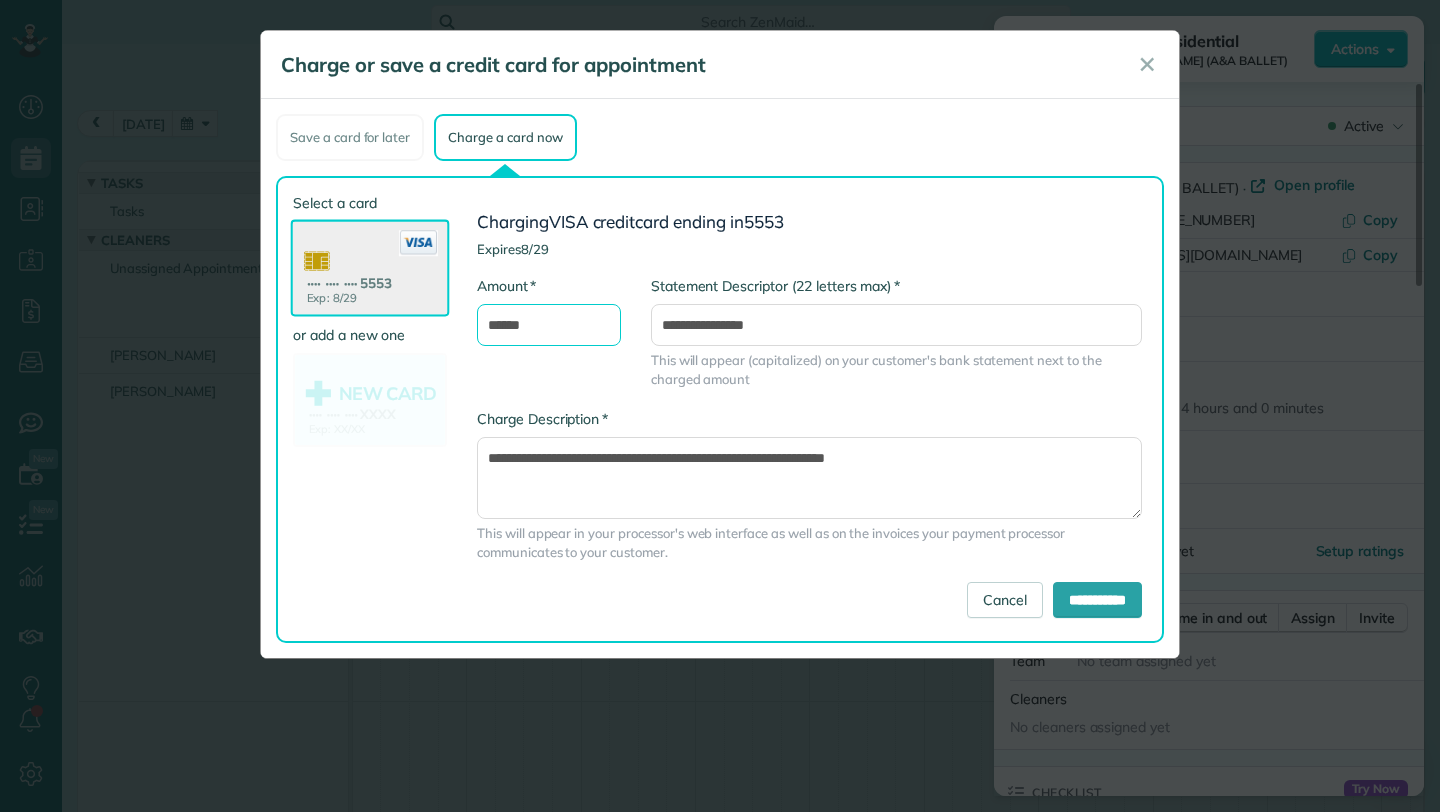 click on "******" at bounding box center [549, 325] 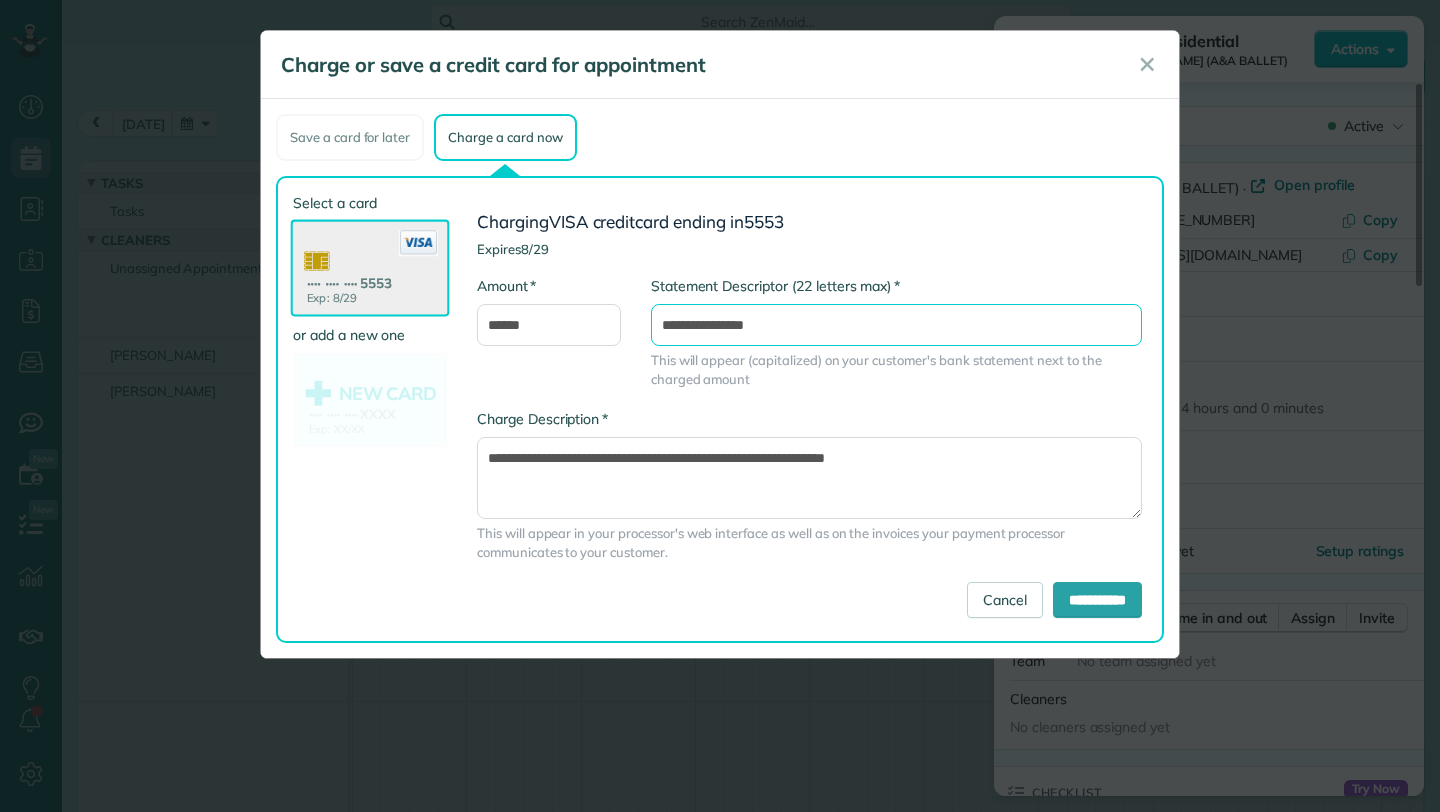 click on "**********" at bounding box center [896, 325] 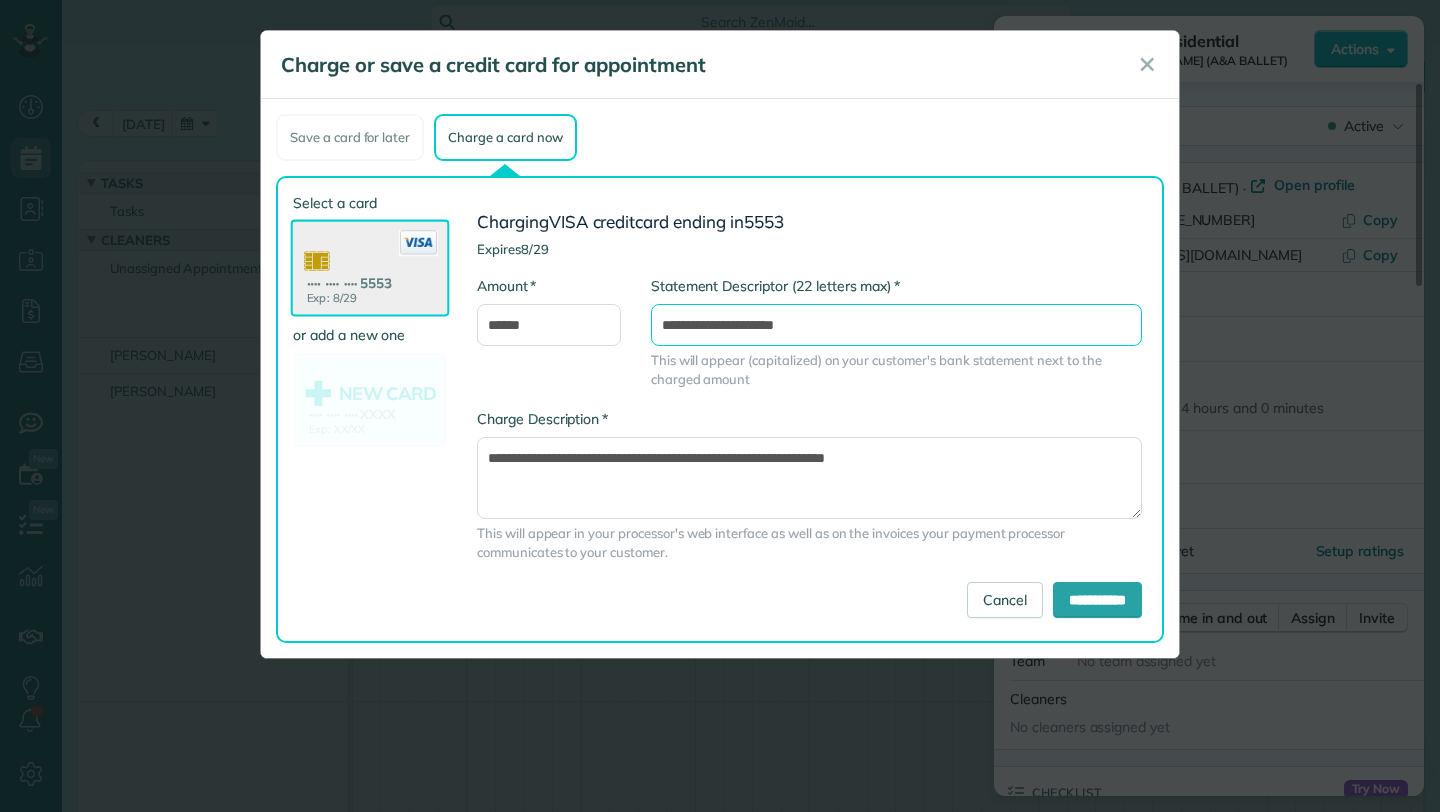 drag, startPoint x: 858, startPoint y: 327, endPoint x: 628, endPoint y: 323, distance: 230.03477 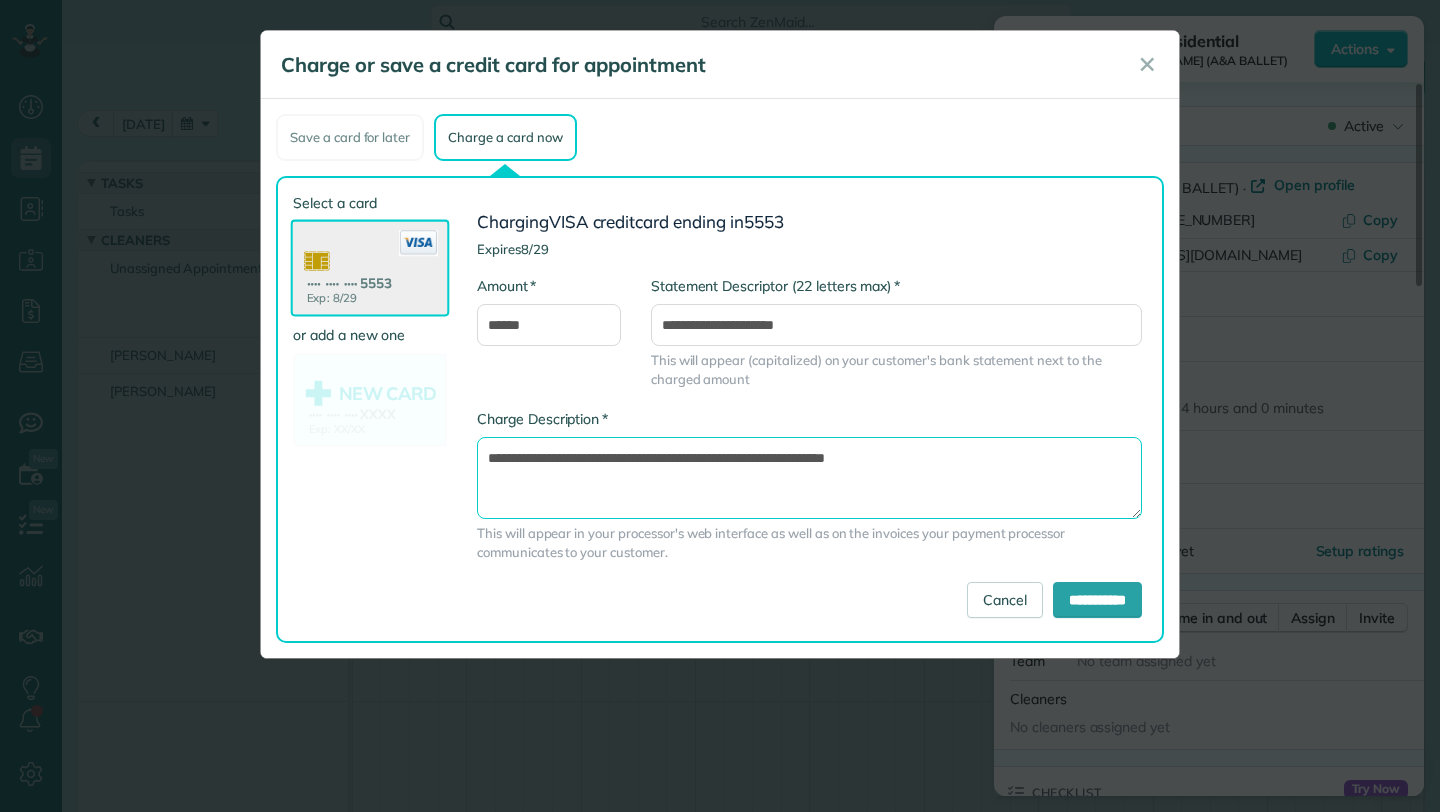 drag, startPoint x: 962, startPoint y: 464, endPoint x: 474, endPoint y: 458, distance: 488.0369 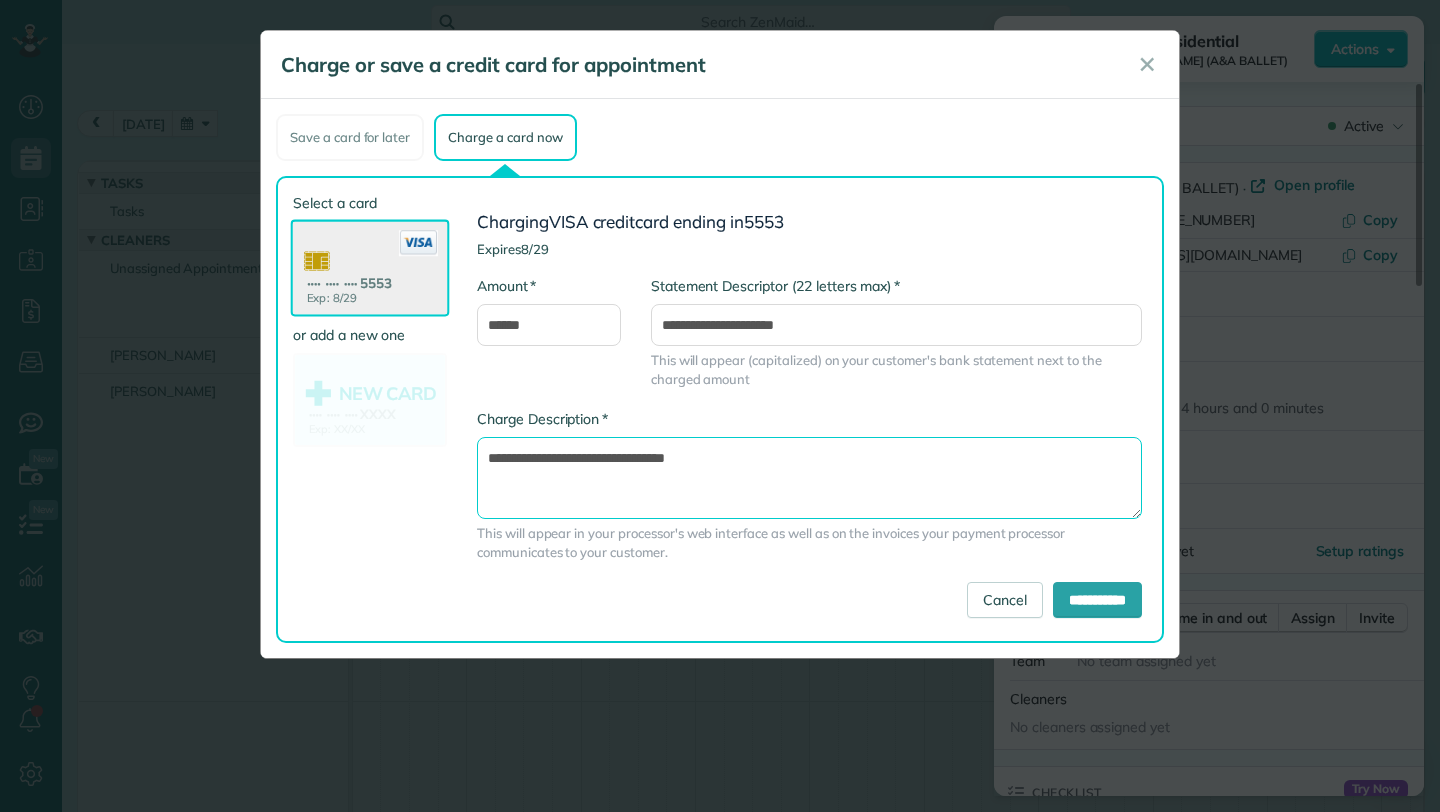 type on "**********" 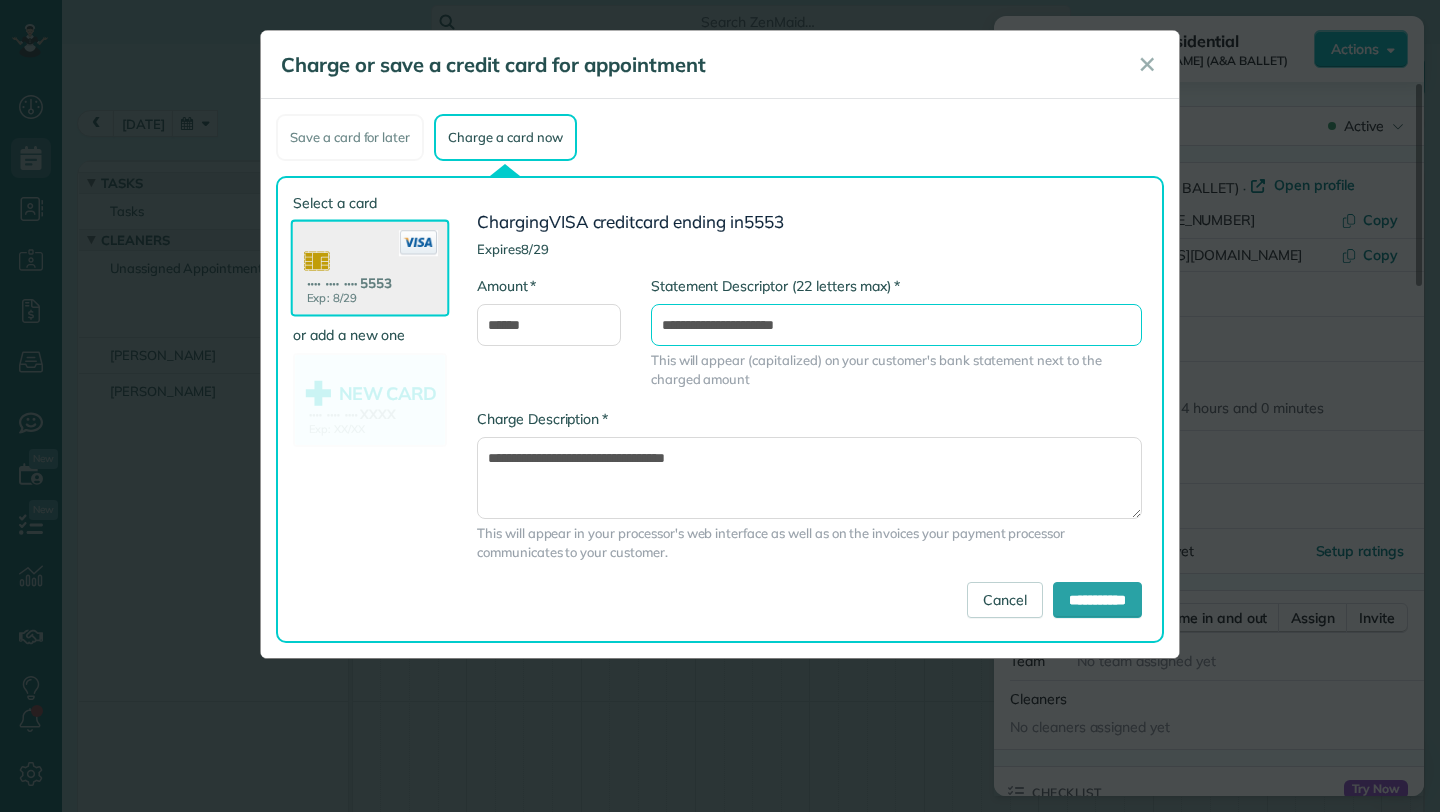 click on "**********" at bounding box center (896, 325) 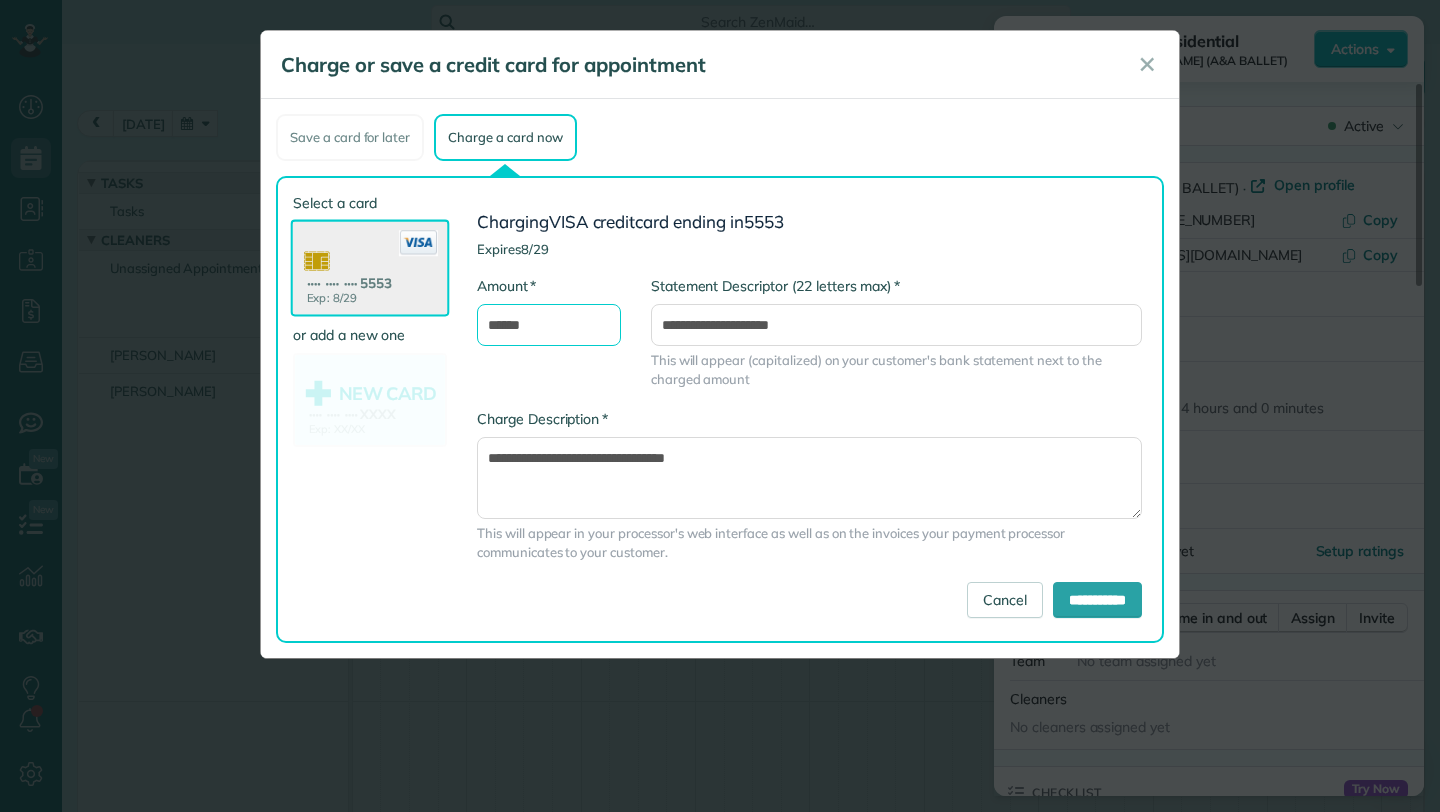click on "******" at bounding box center [549, 325] 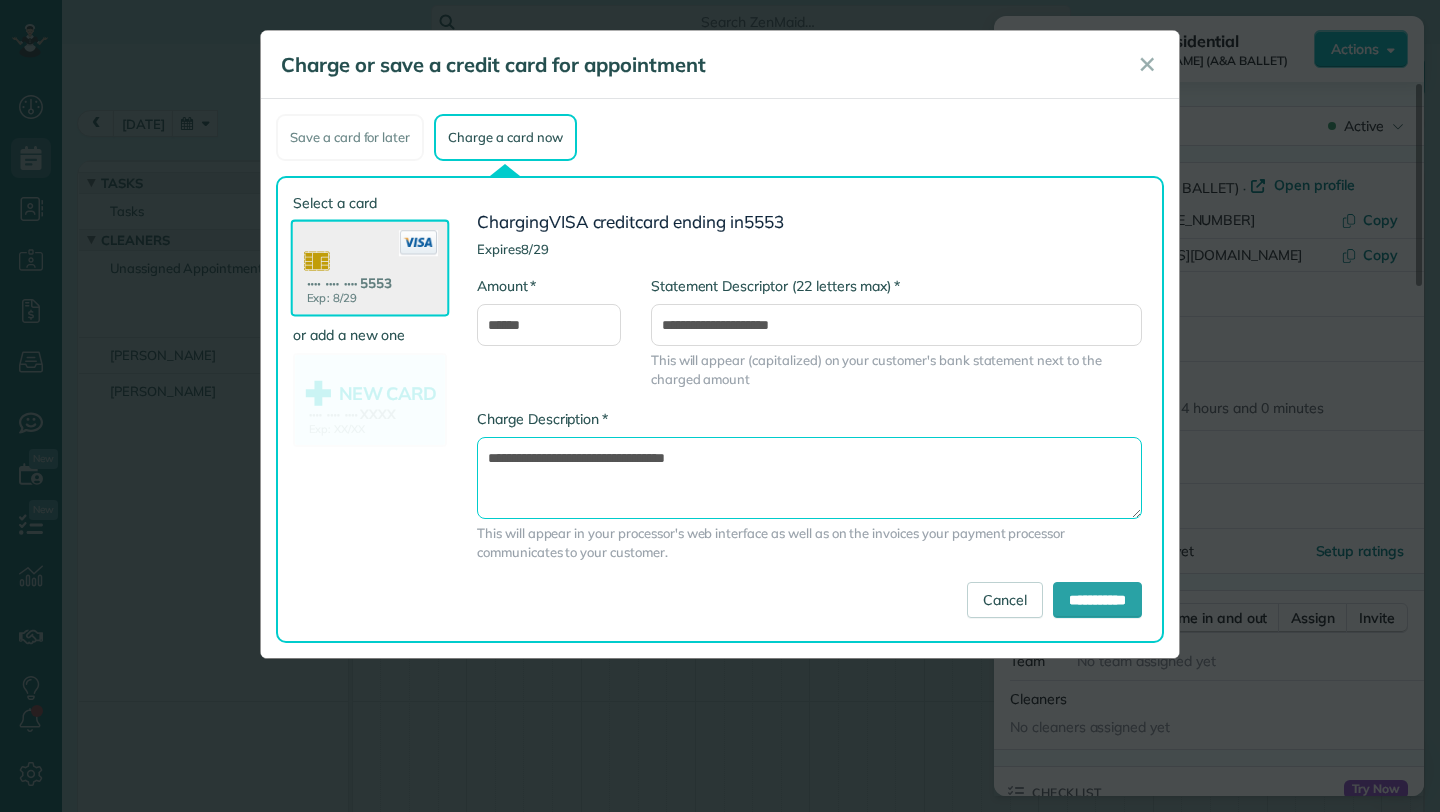click on "**********" at bounding box center (809, 478) 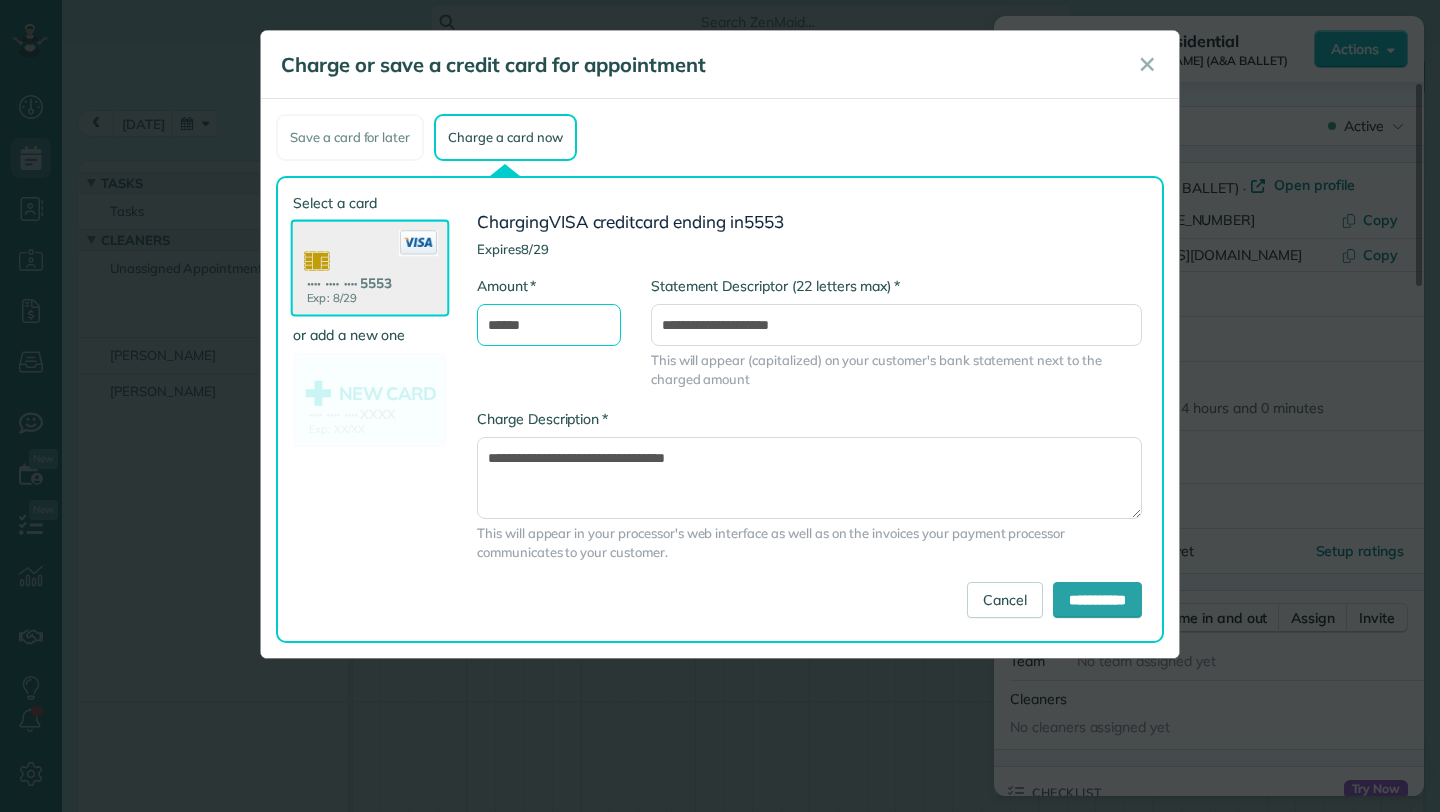 click on "******" at bounding box center (549, 325) 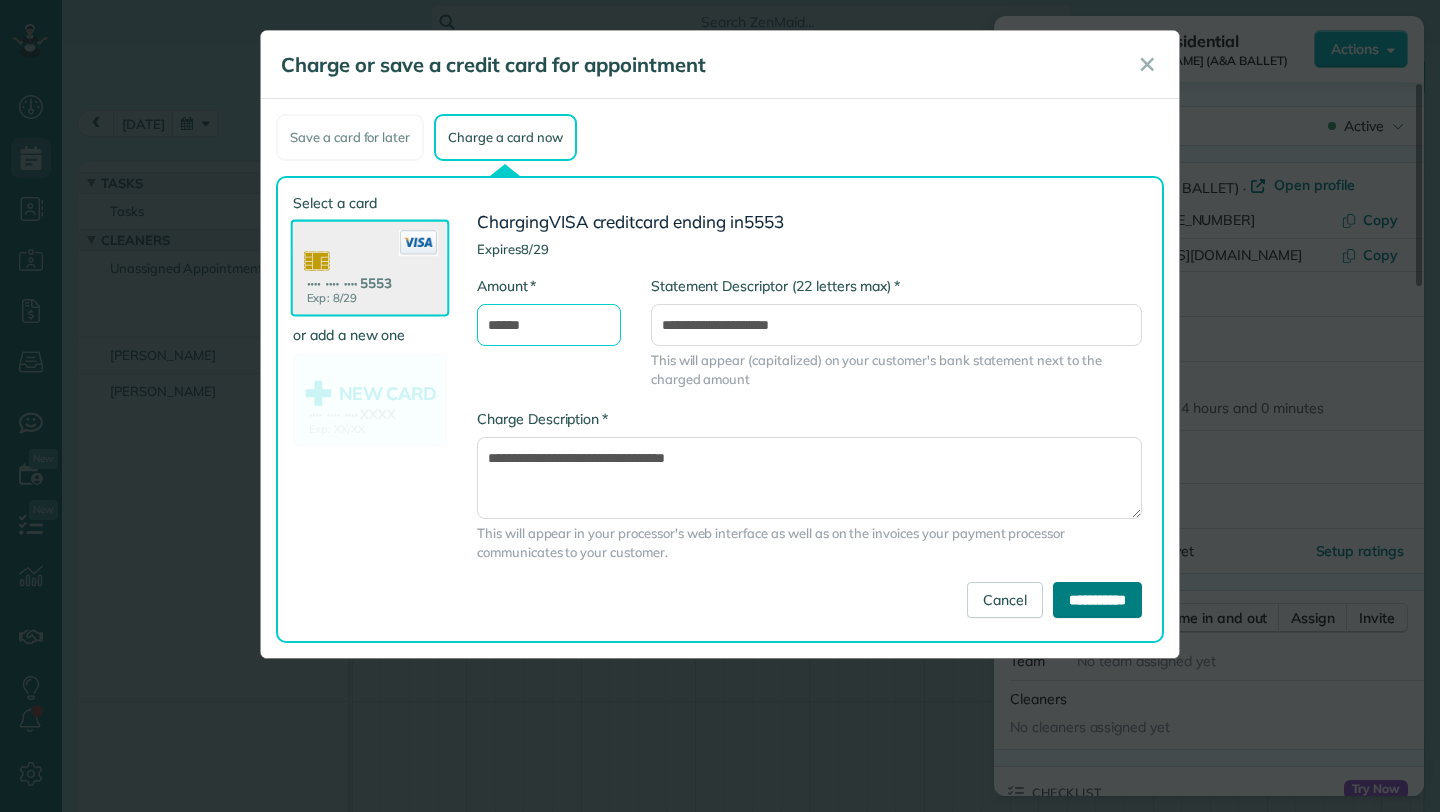type on "******" 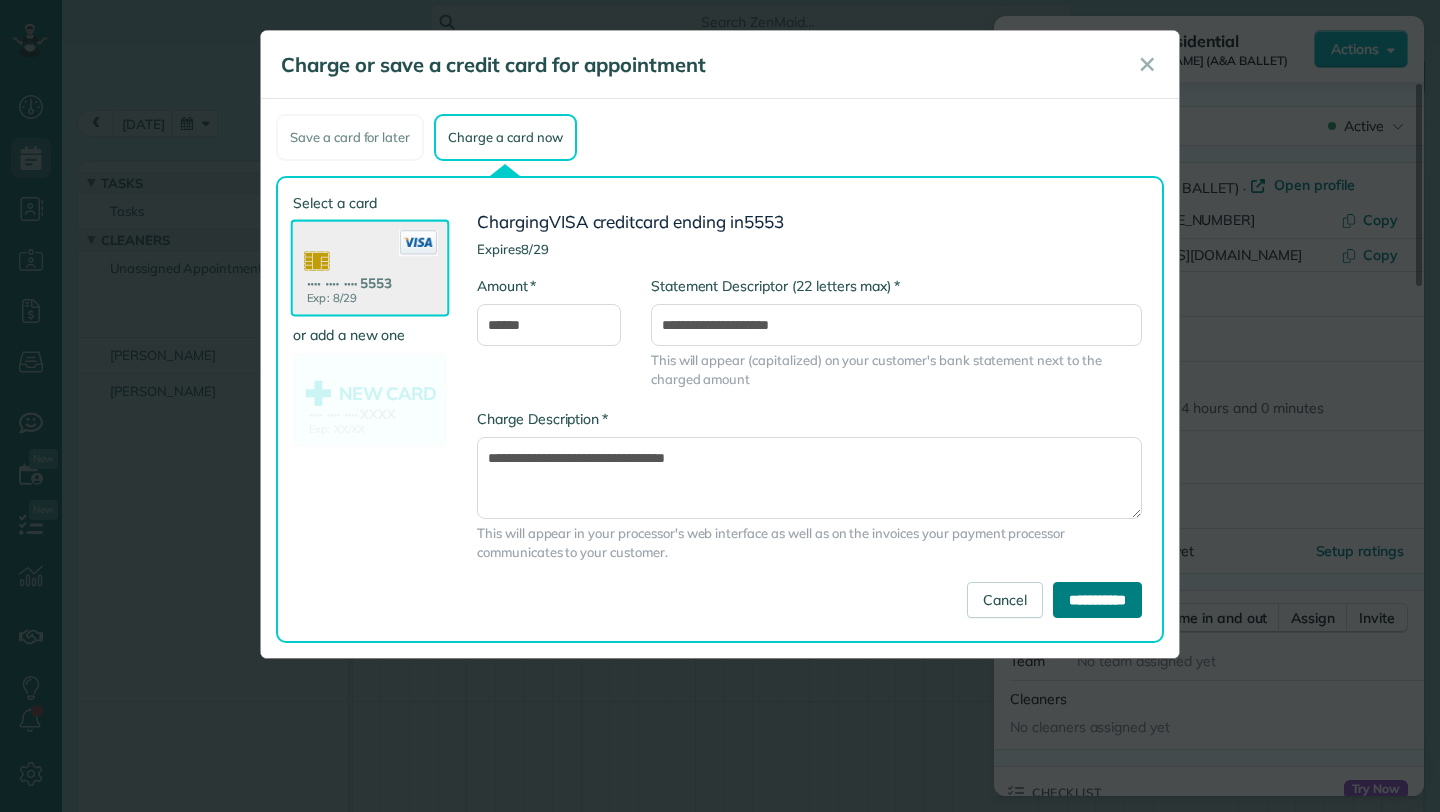 click on "**********" at bounding box center (1097, 600) 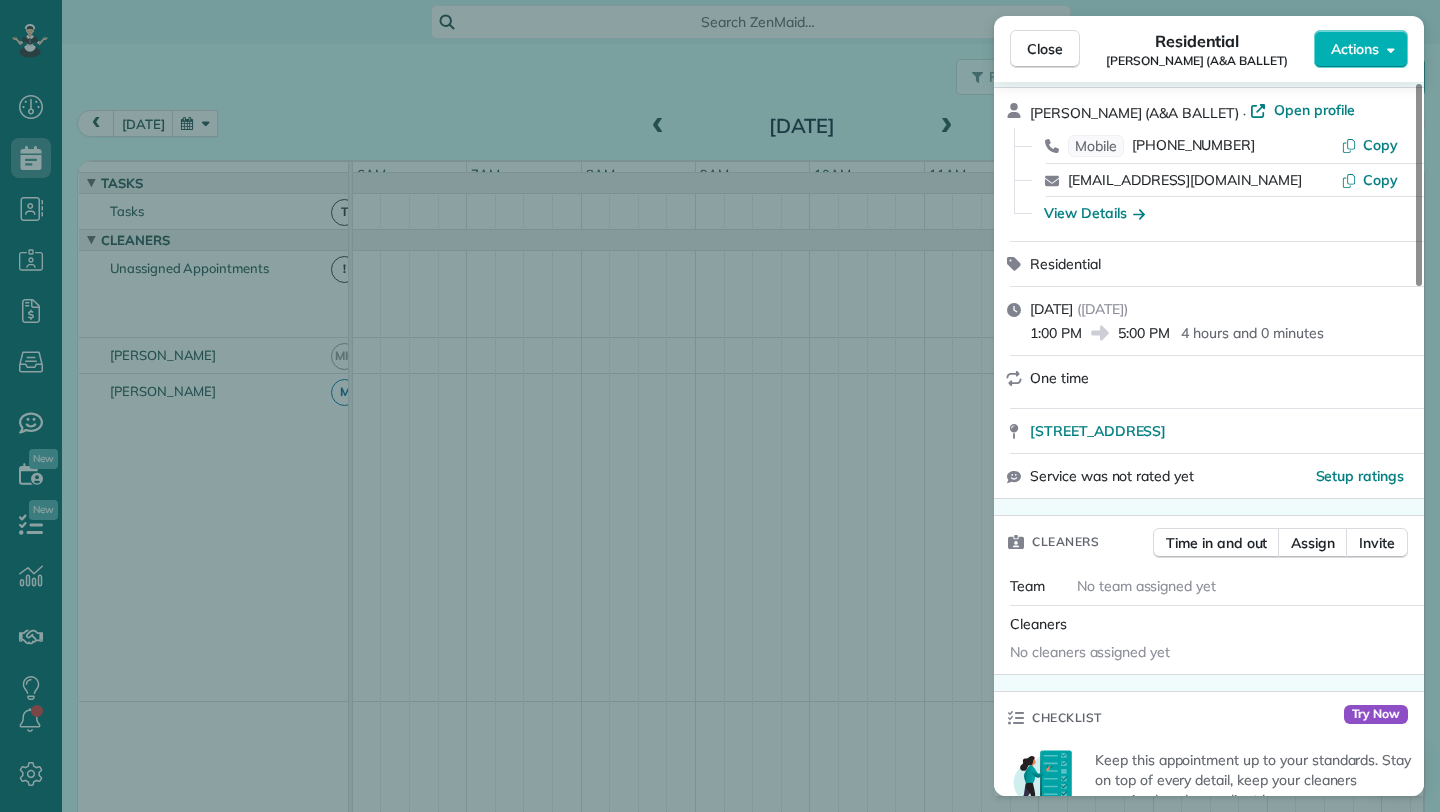scroll, scrollTop: 0, scrollLeft: 0, axis: both 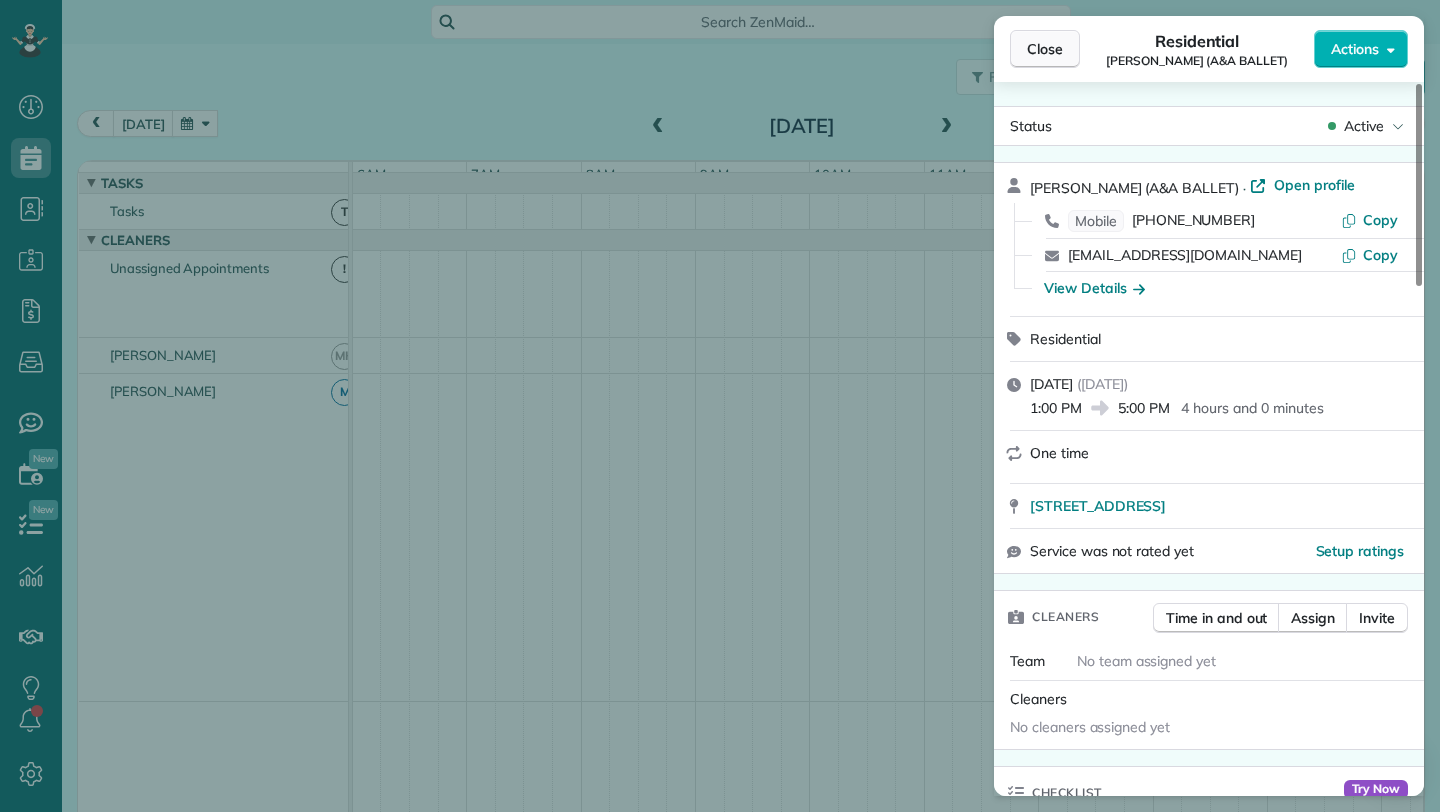 click on "Close" at bounding box center [1045, 49] 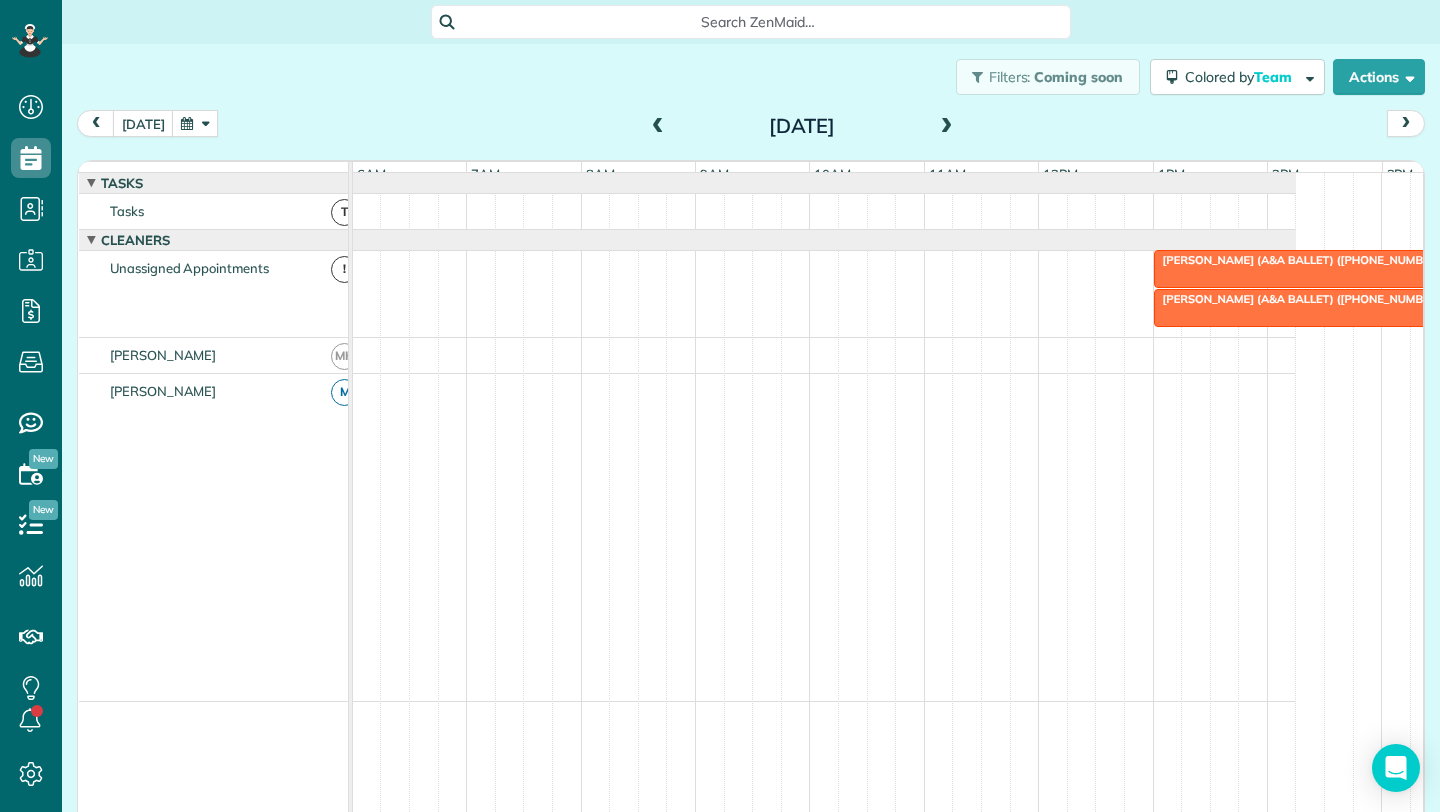 click at bounding box center [1382, 308] 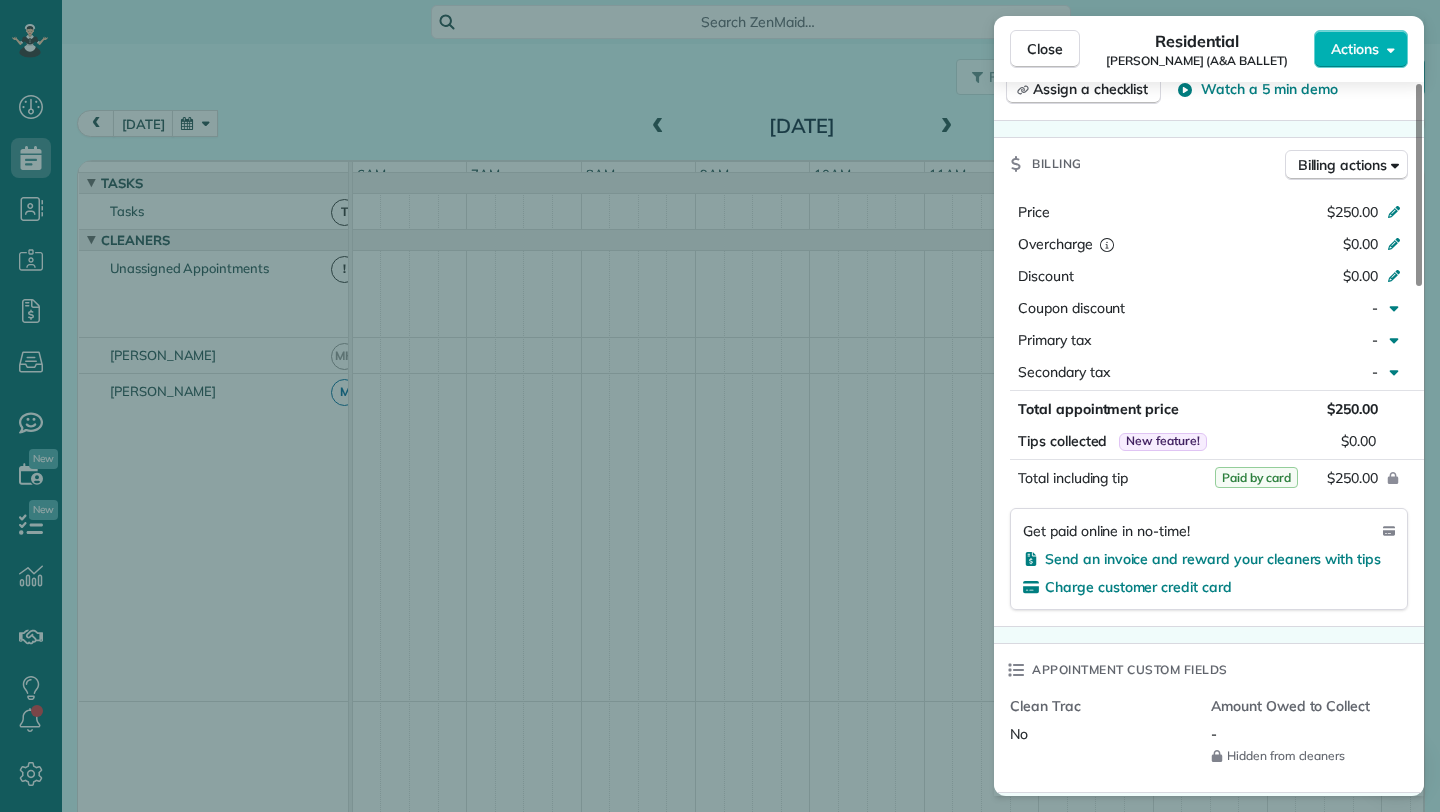 scroll, scrollTop: 835, scrollLeft: 0, axis: vertical 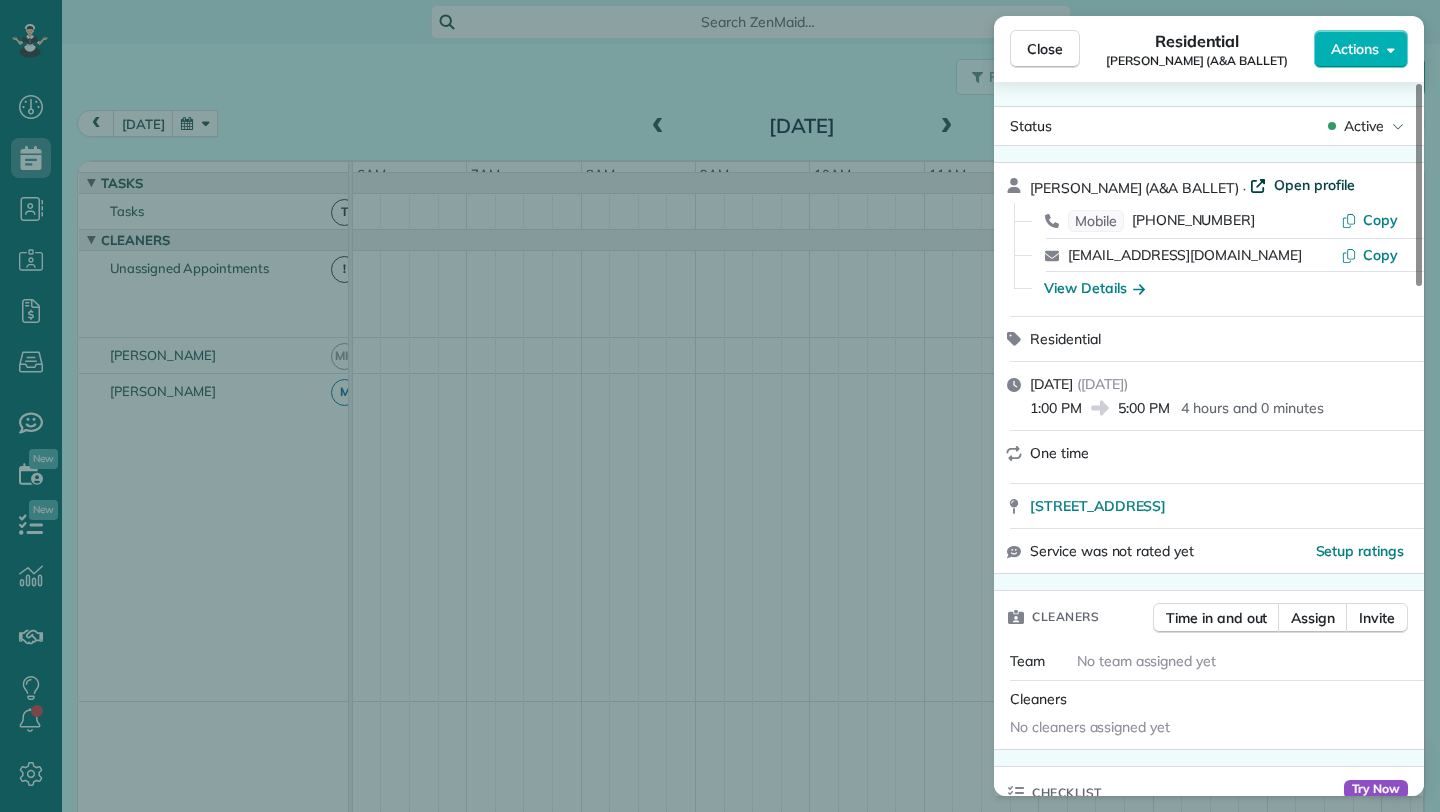 click on "Open profile" at bounding box center [1314, 185] 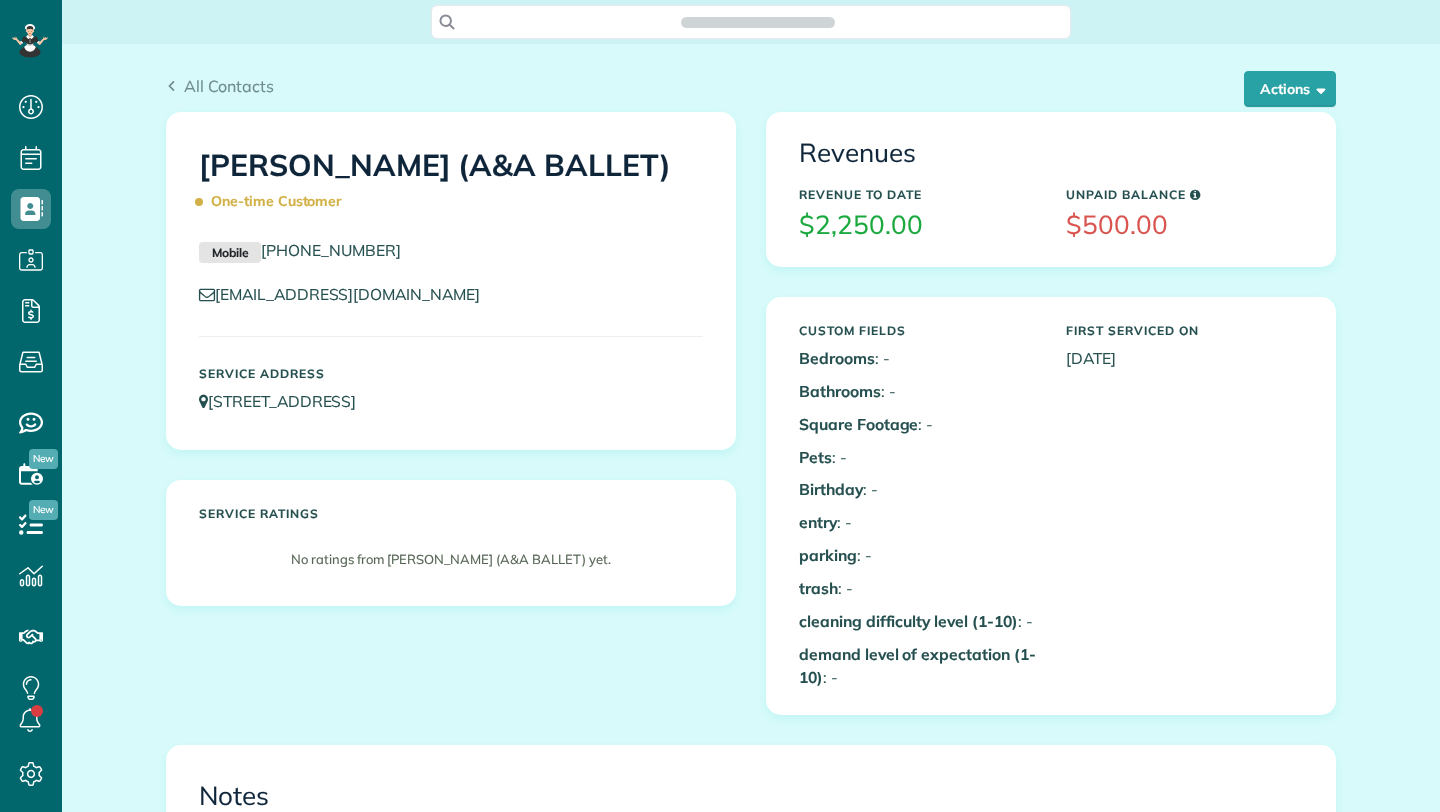scroll, scrollTop: 0, scrollLeft: 0, axis: both 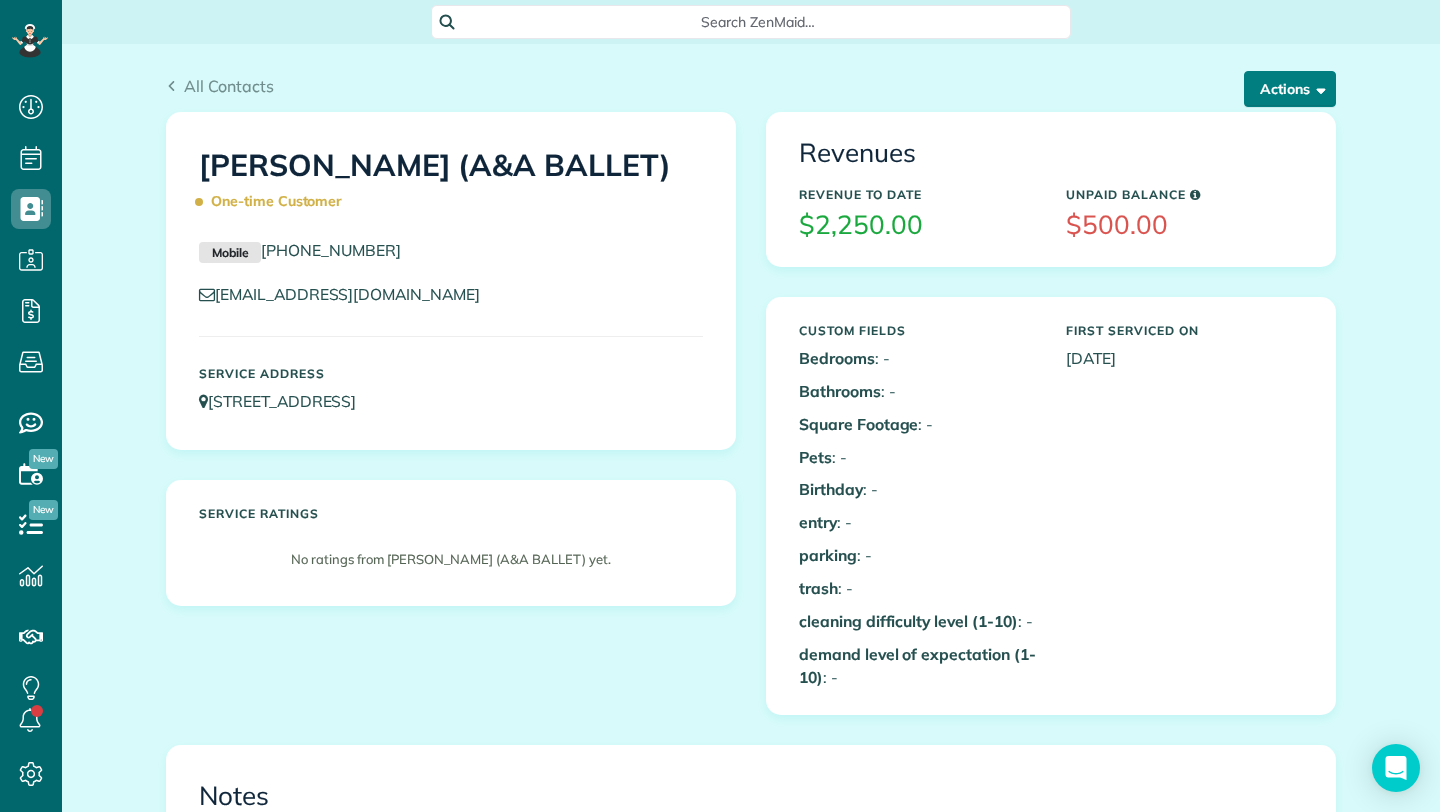 click at bounding box center [1317, 88] 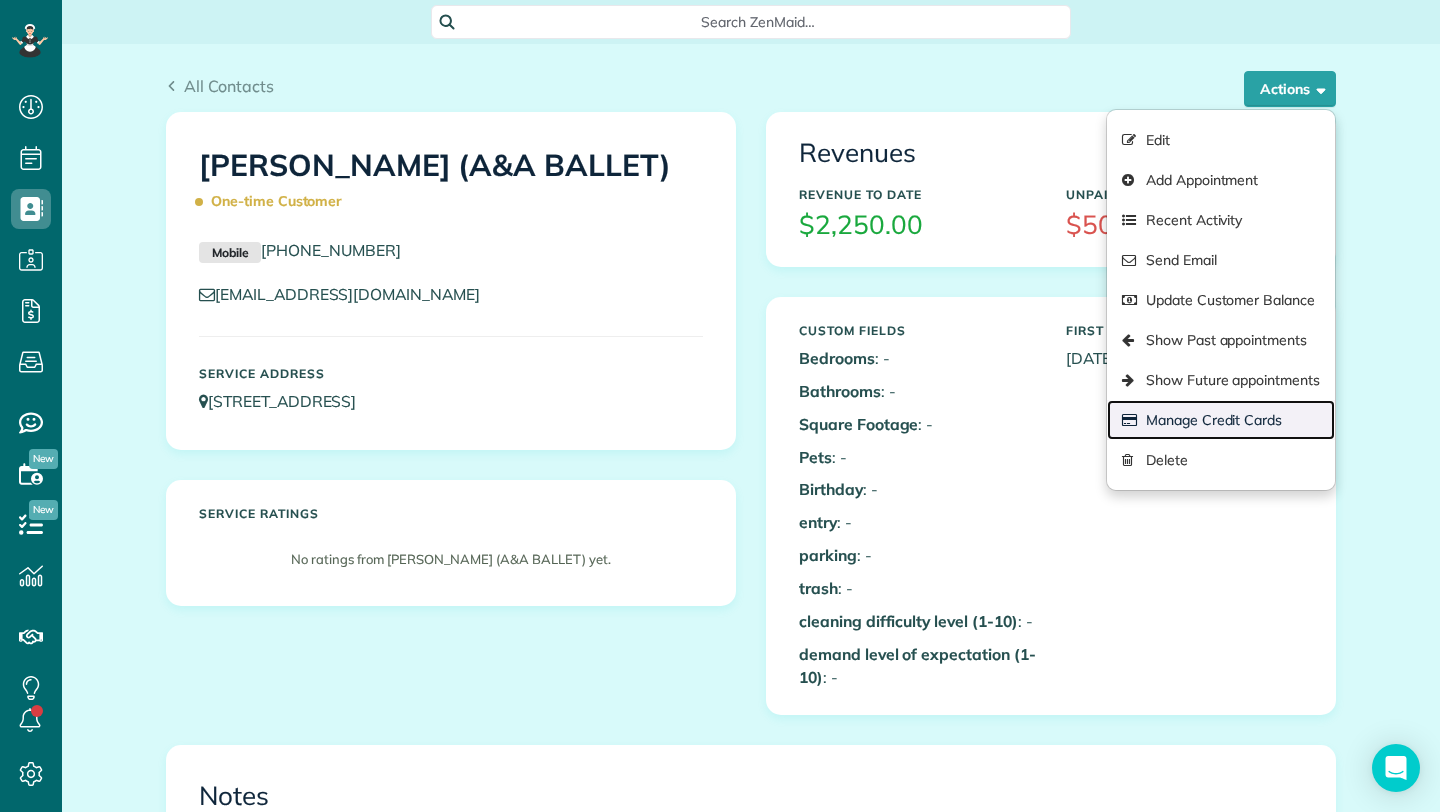 click on "Manage Credit Cards" at bounding box center (1221, 420) 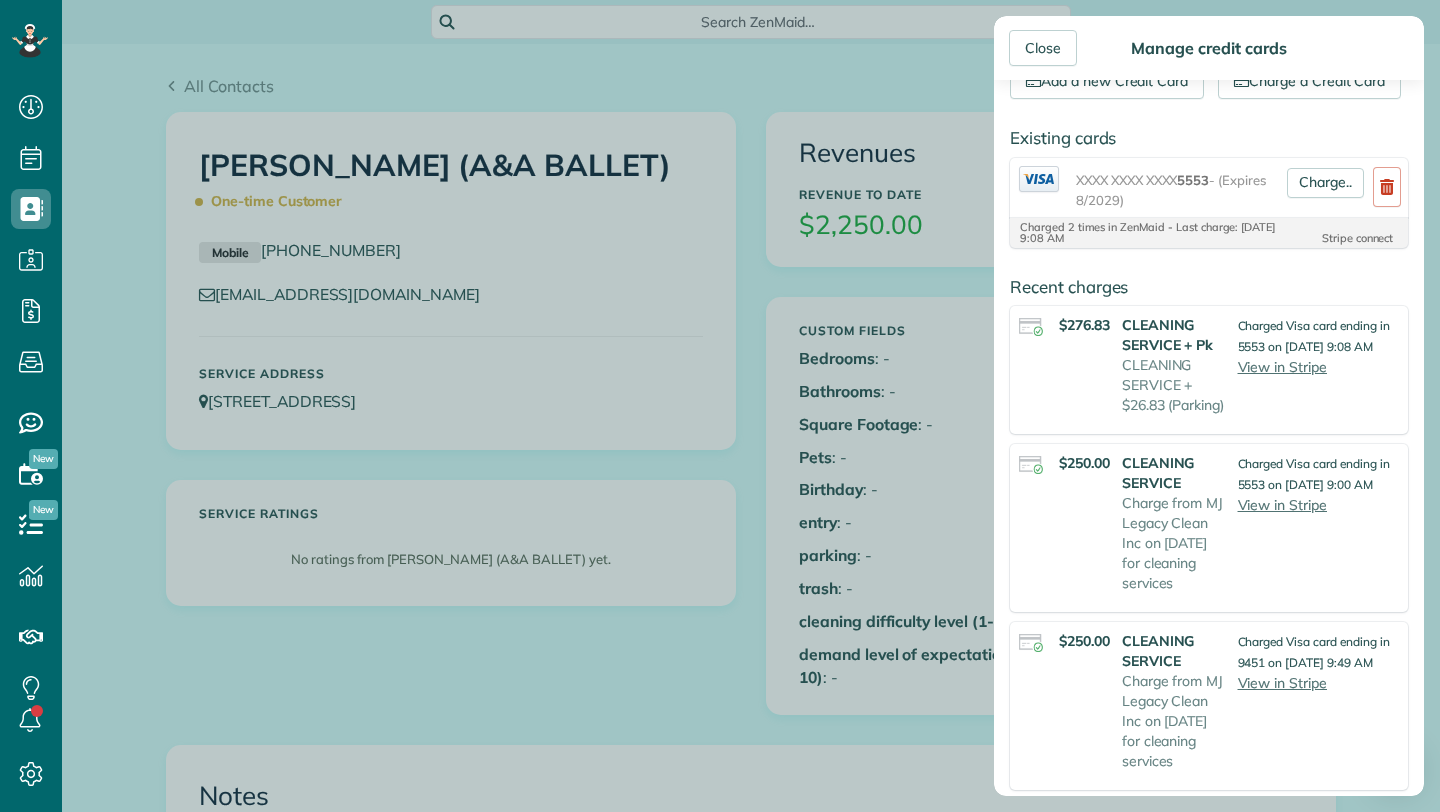 scroll, scrollTop: 69, scrollLeft: 0, axis: vertical 